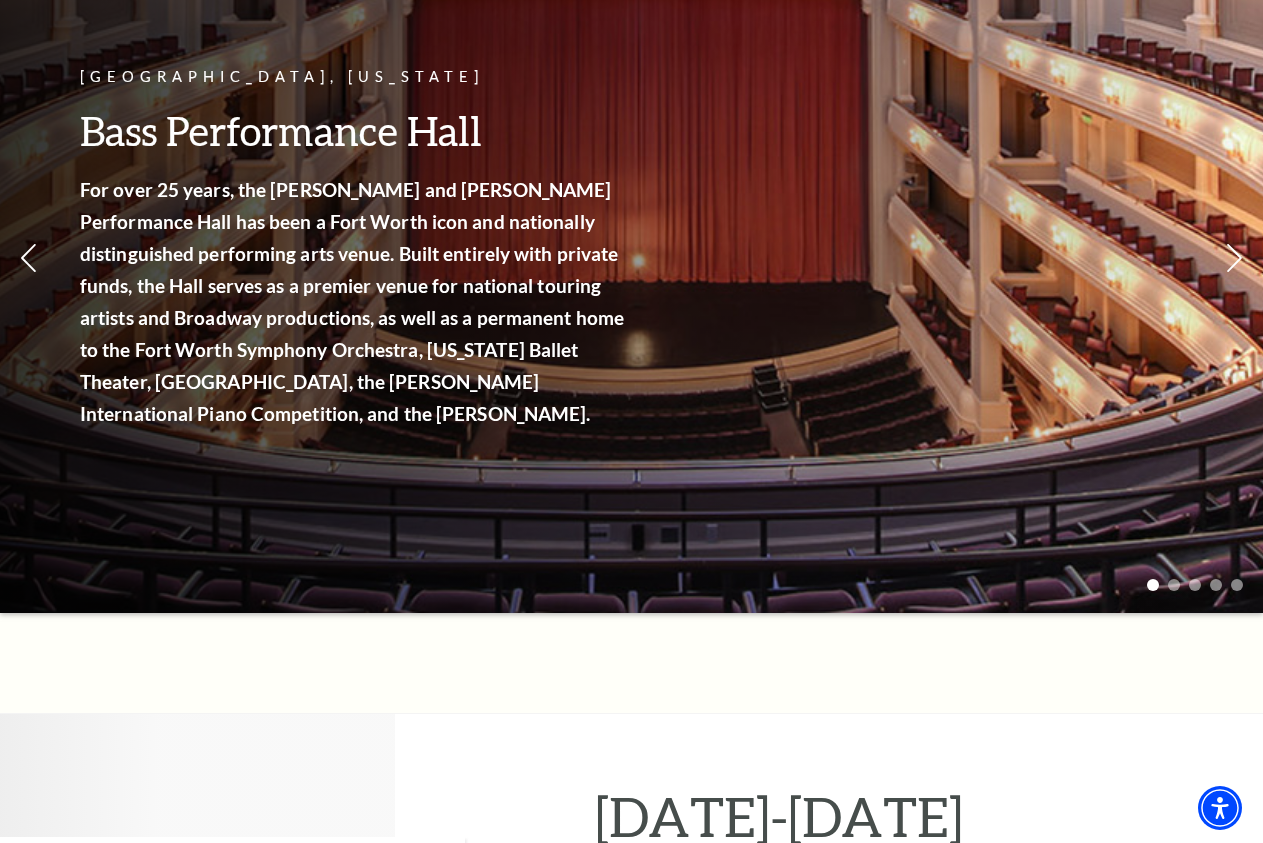 scroll, scrollTop: 0, scrollLeft: 0, axis: both 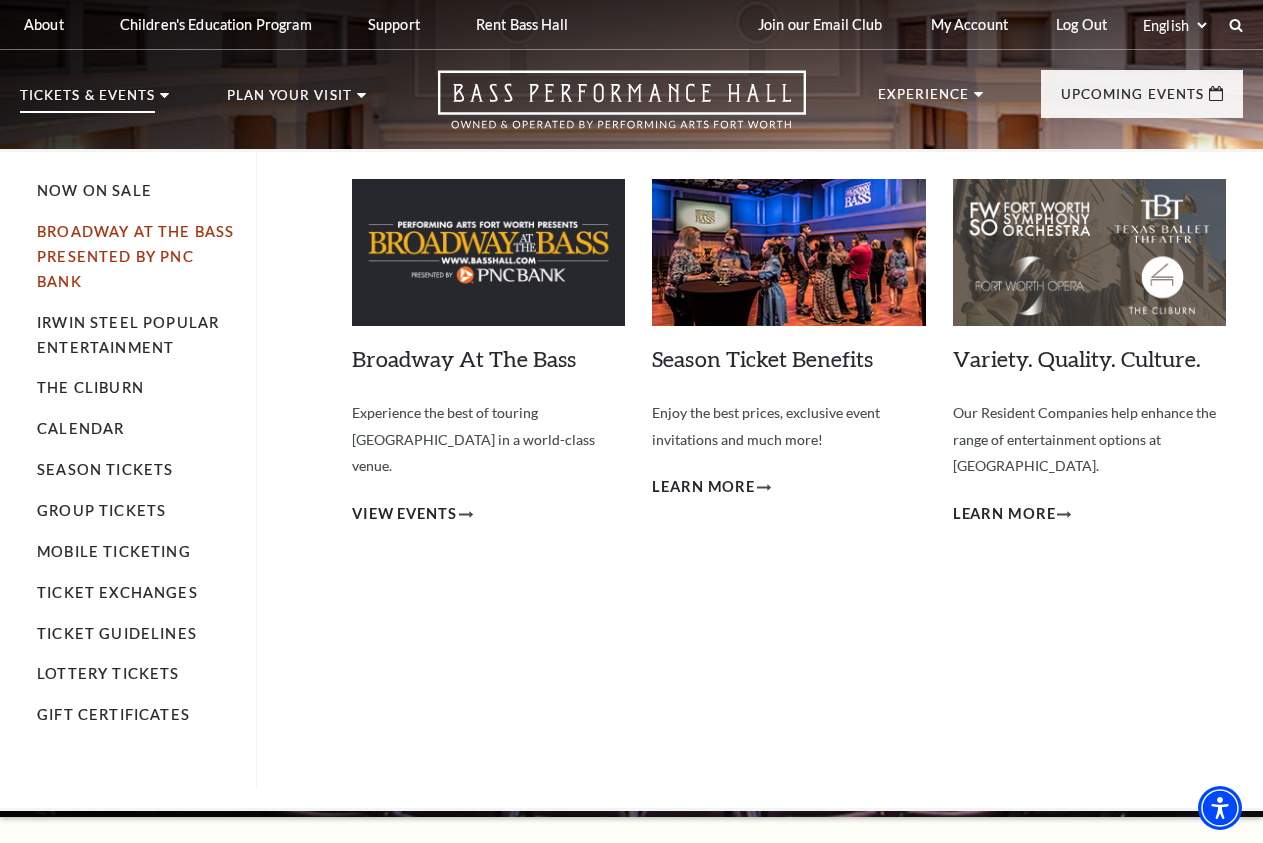 click on "Broadway At The Bass presented by PNC Bank" at bounding box center (135, 256) 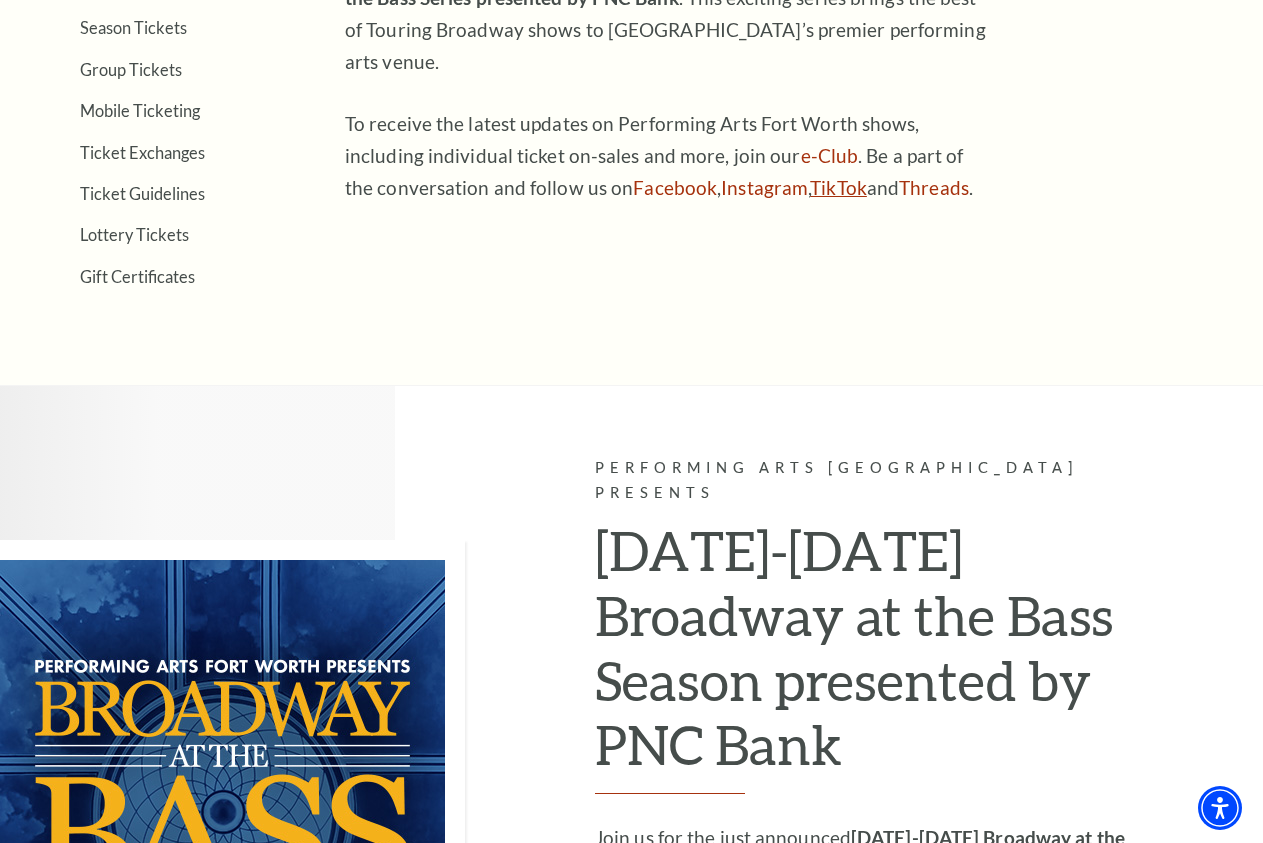 scroll, scrollTop: 204, scrollLeft: 0, axis: vertical 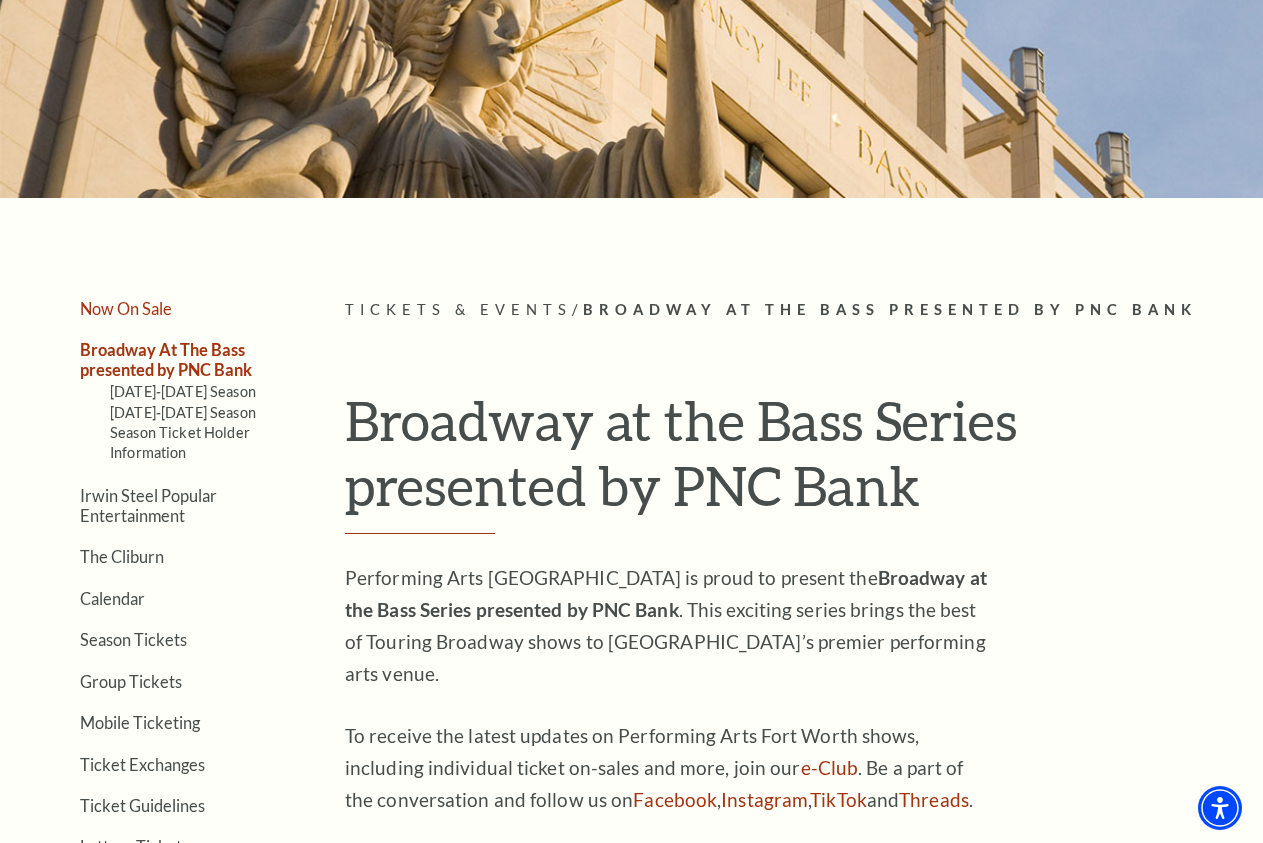 click on "Now On Sale" at bounding box center (126, 308) 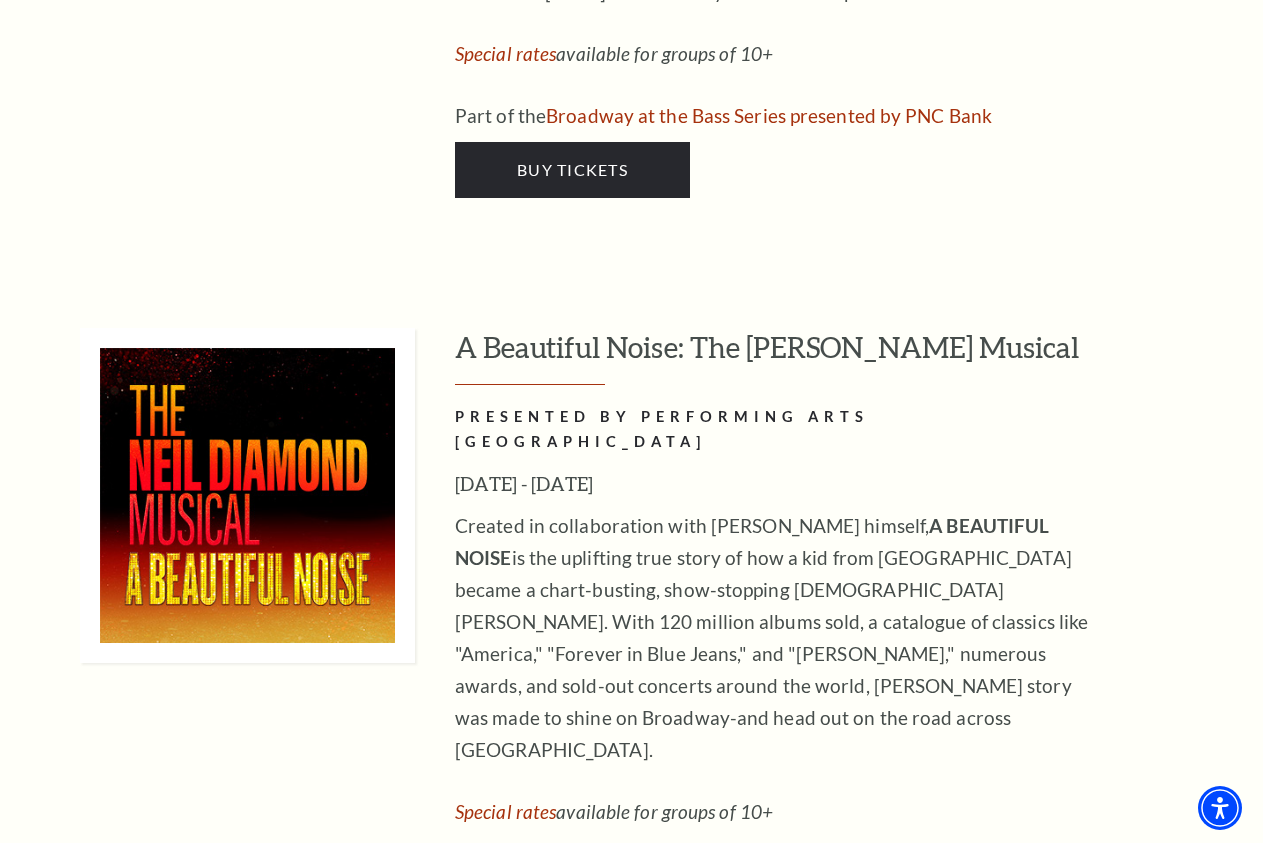 scroll, scrollTop: 6630, scrollLeft: 0, axis: vertical 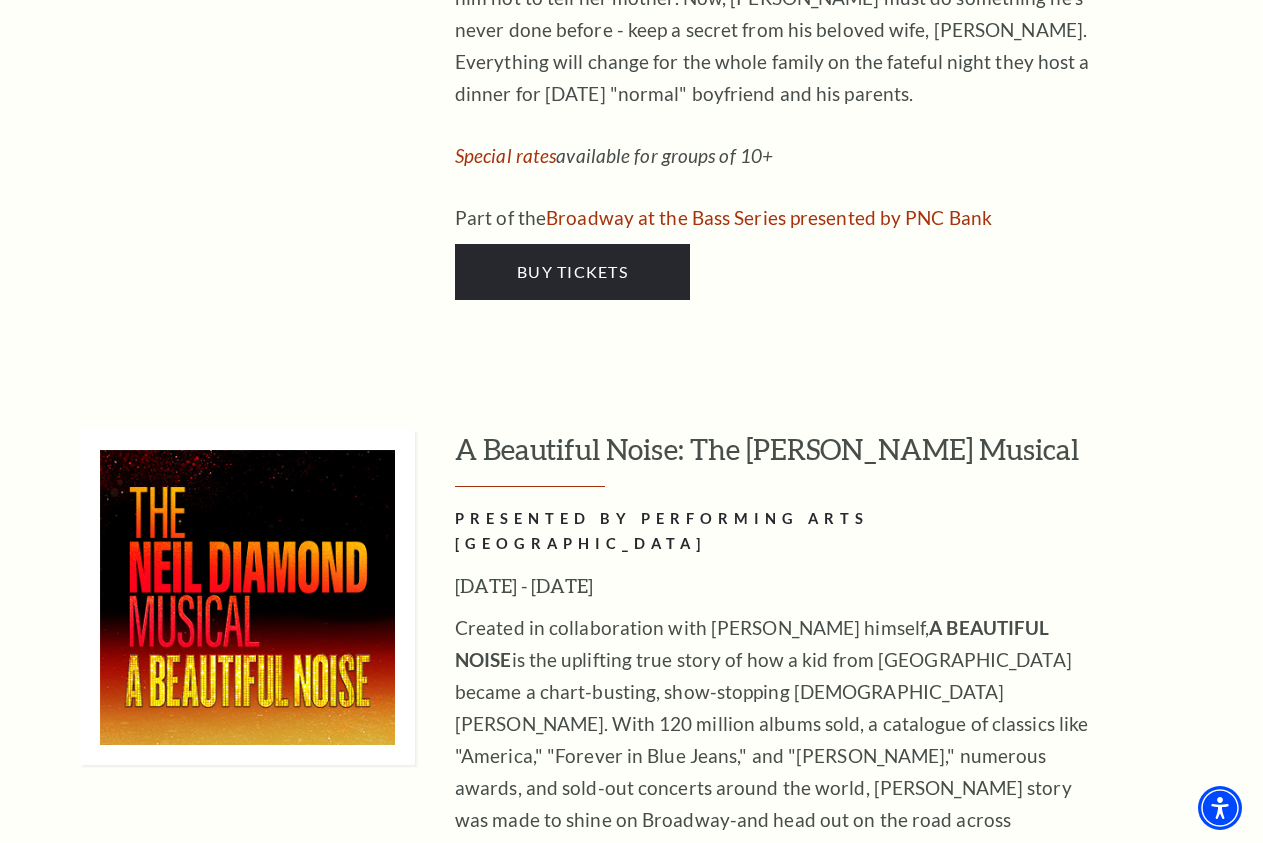 click on "Buy Tickets" at bounding box center (572, 1029) 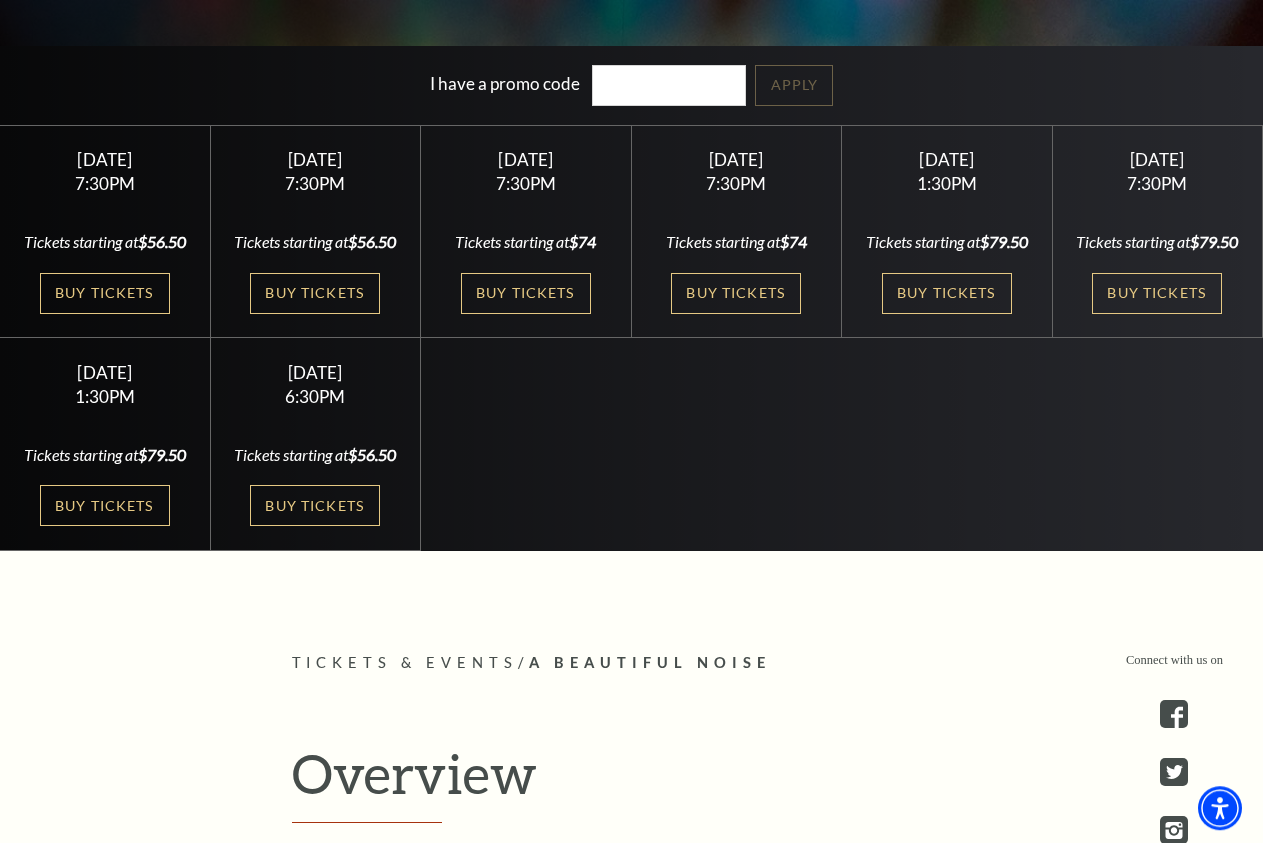 scroll, scrollTop: 612, scrollLeft: 0, axis: vertical 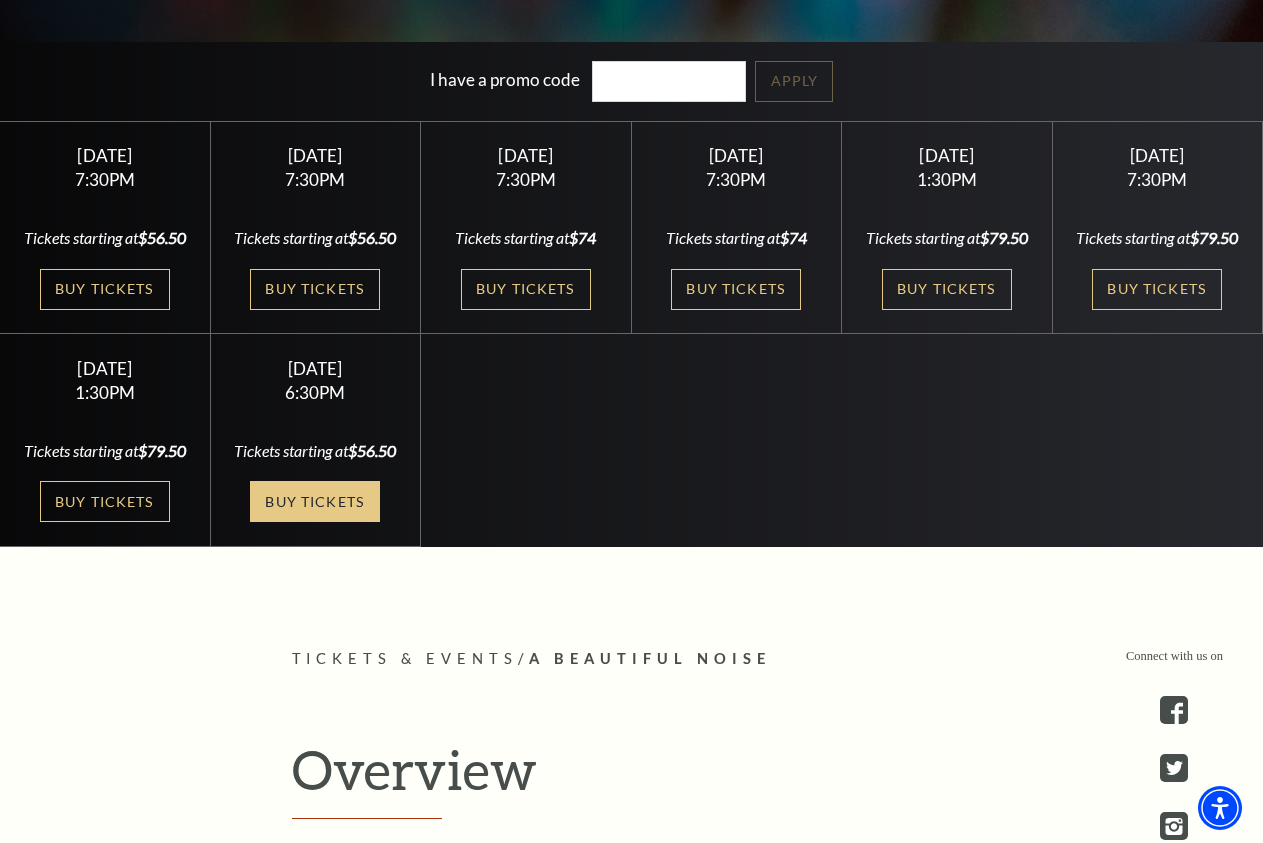 click on "Buy Tickets" at bounding box center (315, 501) 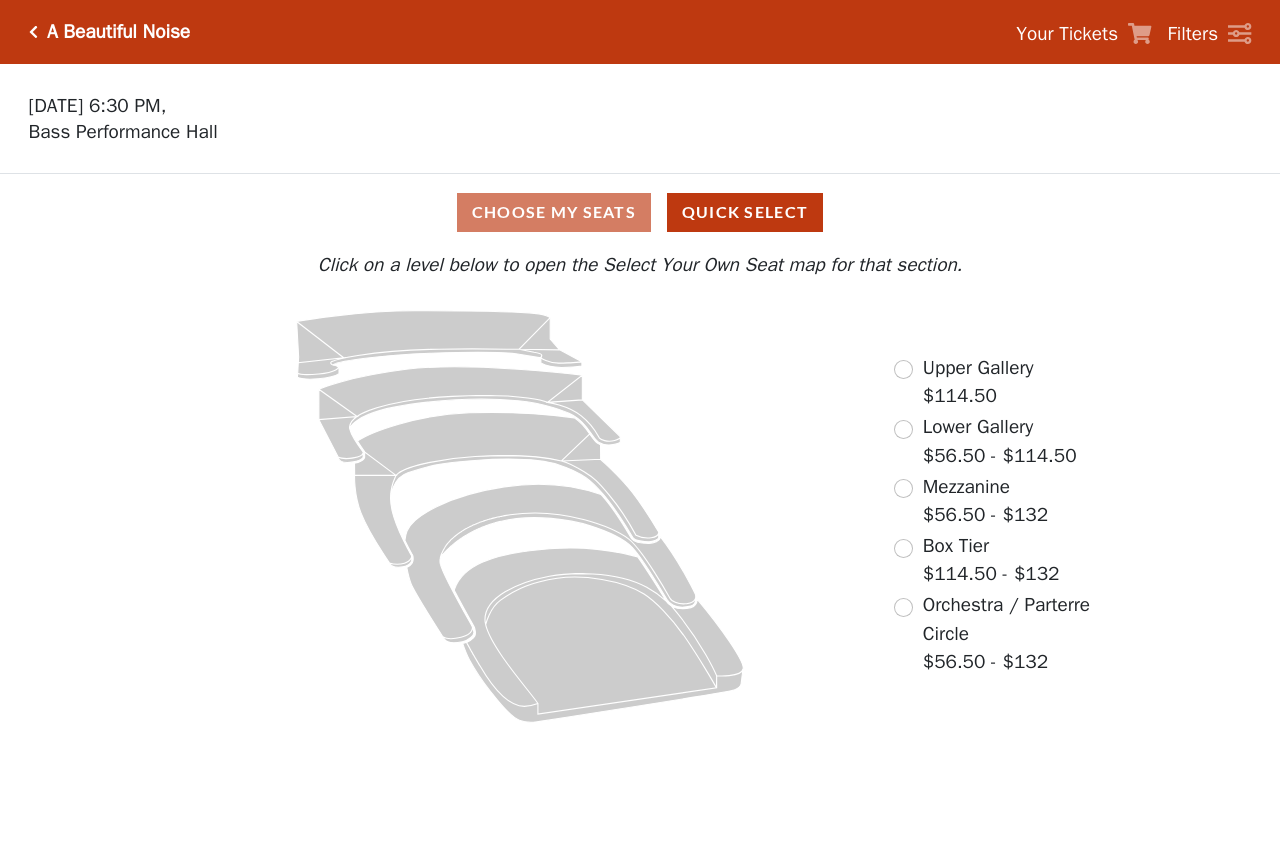 scroll, scrollTop: 0, scrollLeft: 0, axis: both 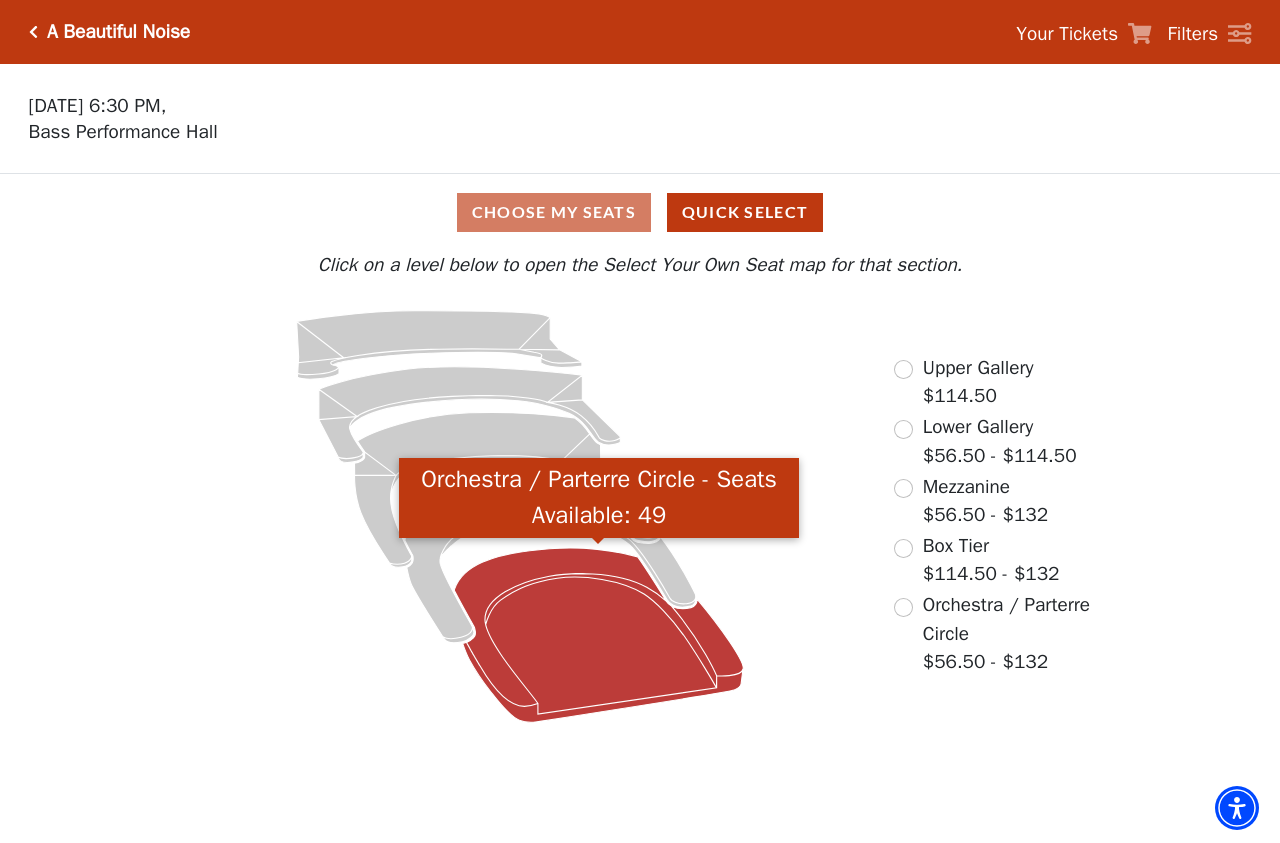 click 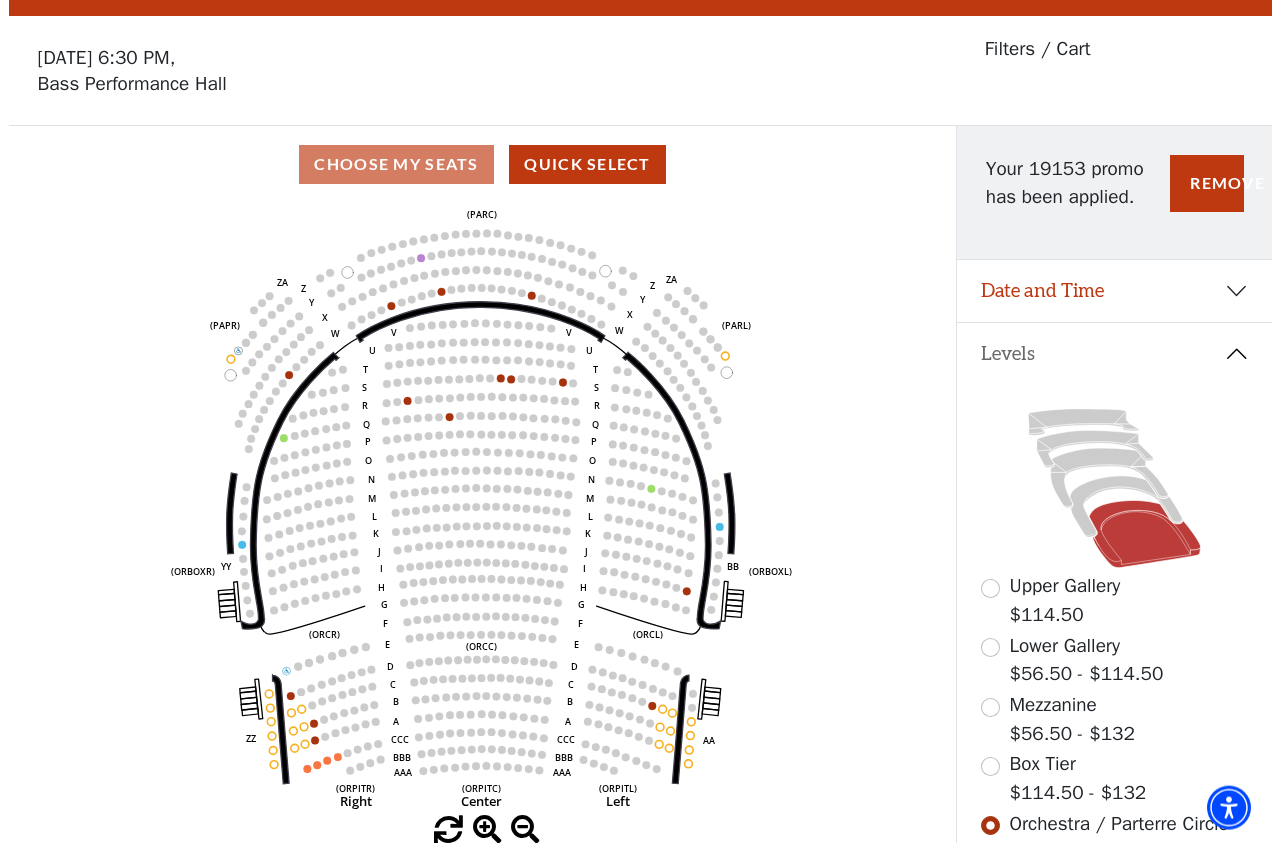 scroll, scrollTop: 0, scrollLeft: 0, axis: both 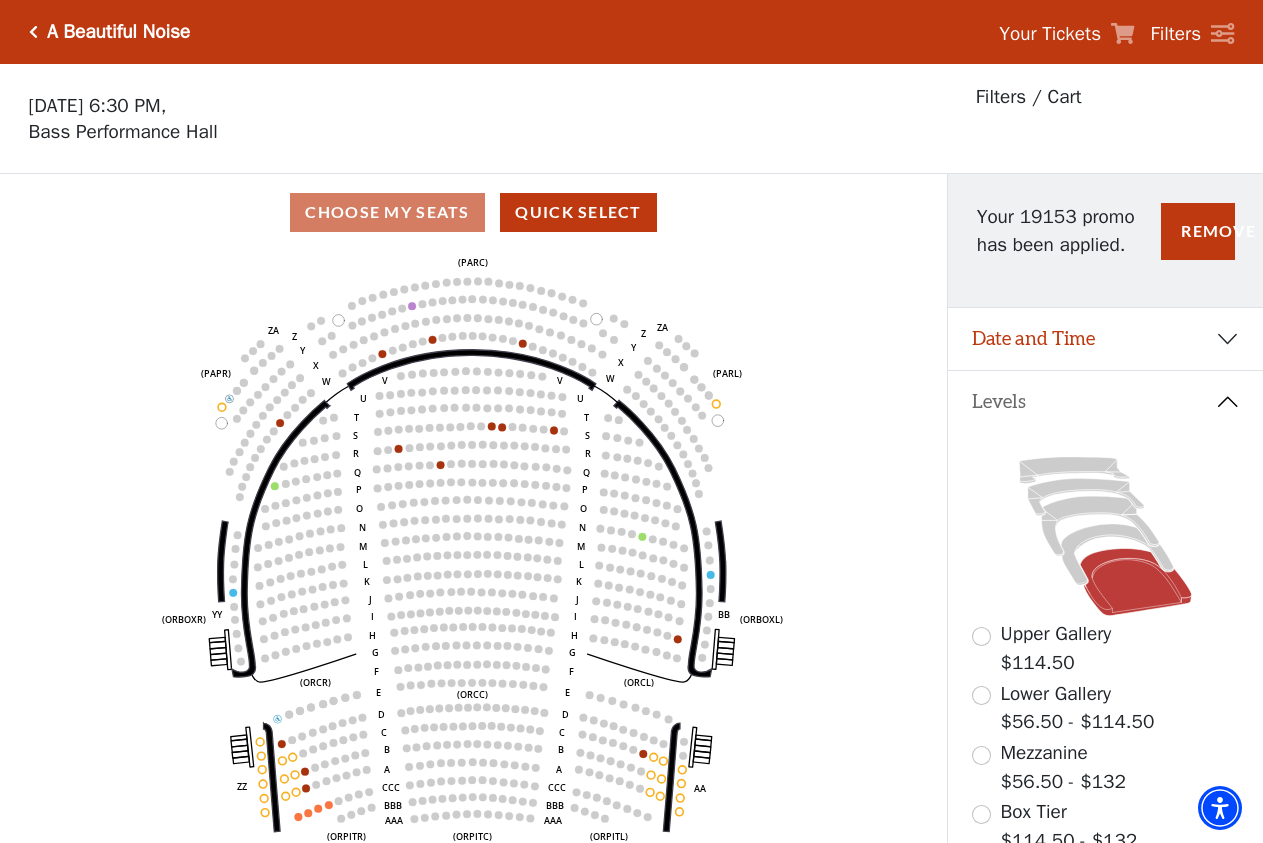 click 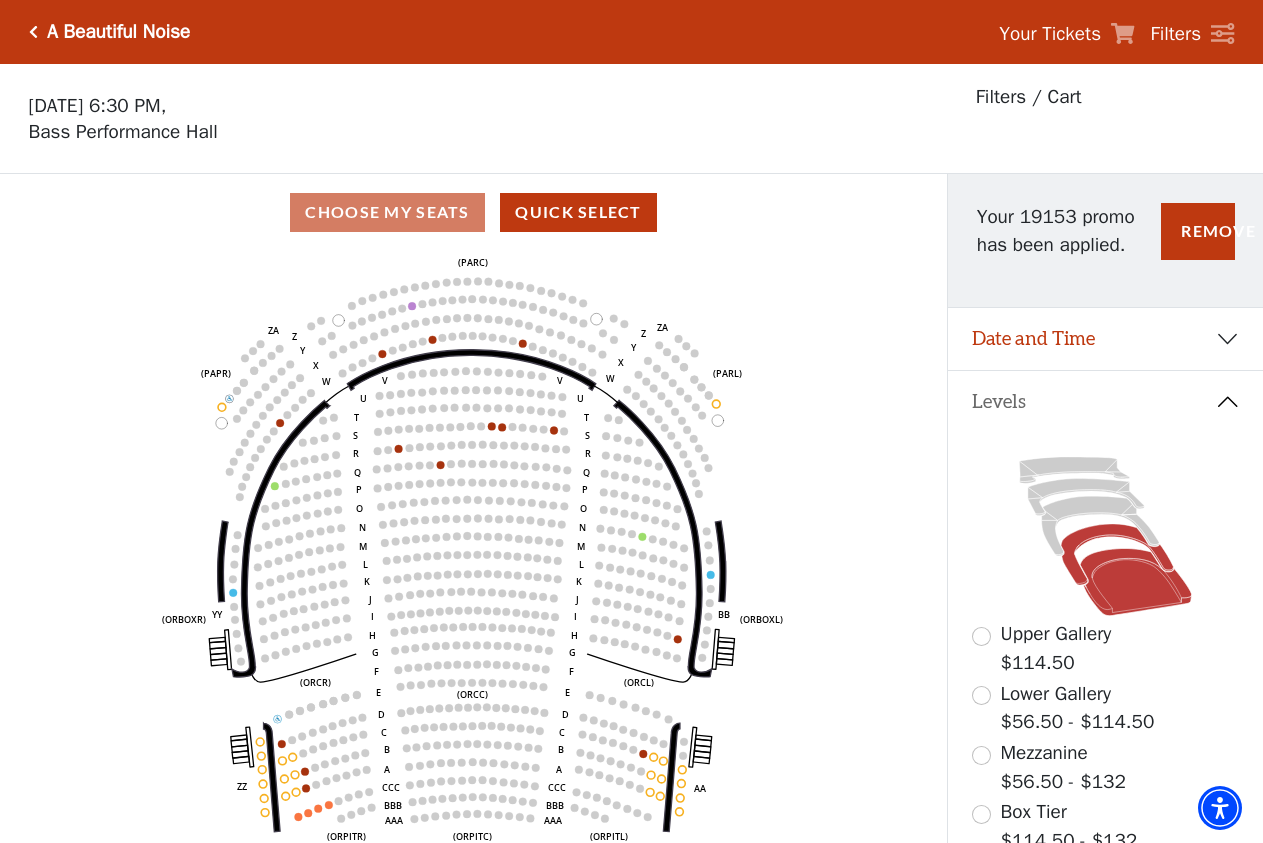 click 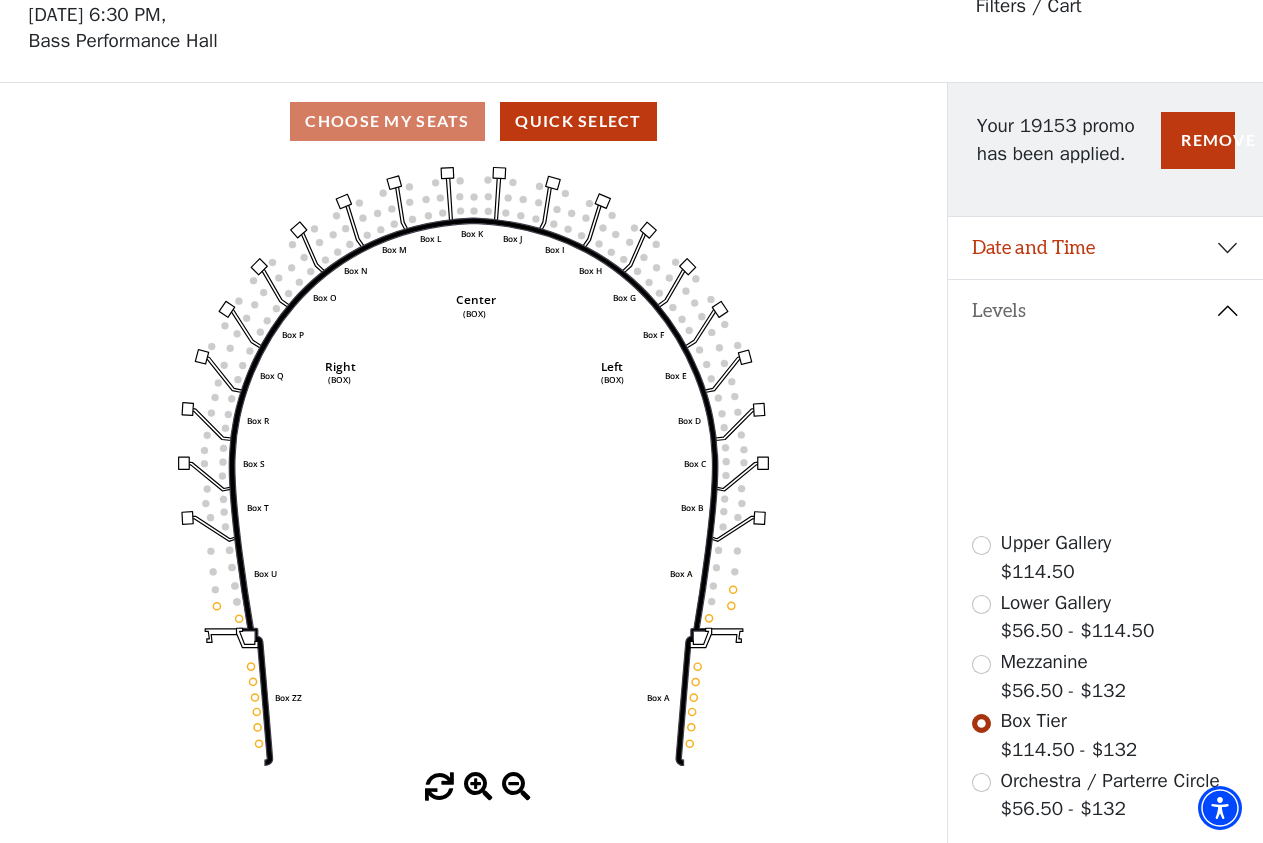 scroll, scrollTop: 93, scrollLeft: 0, axis: vertical 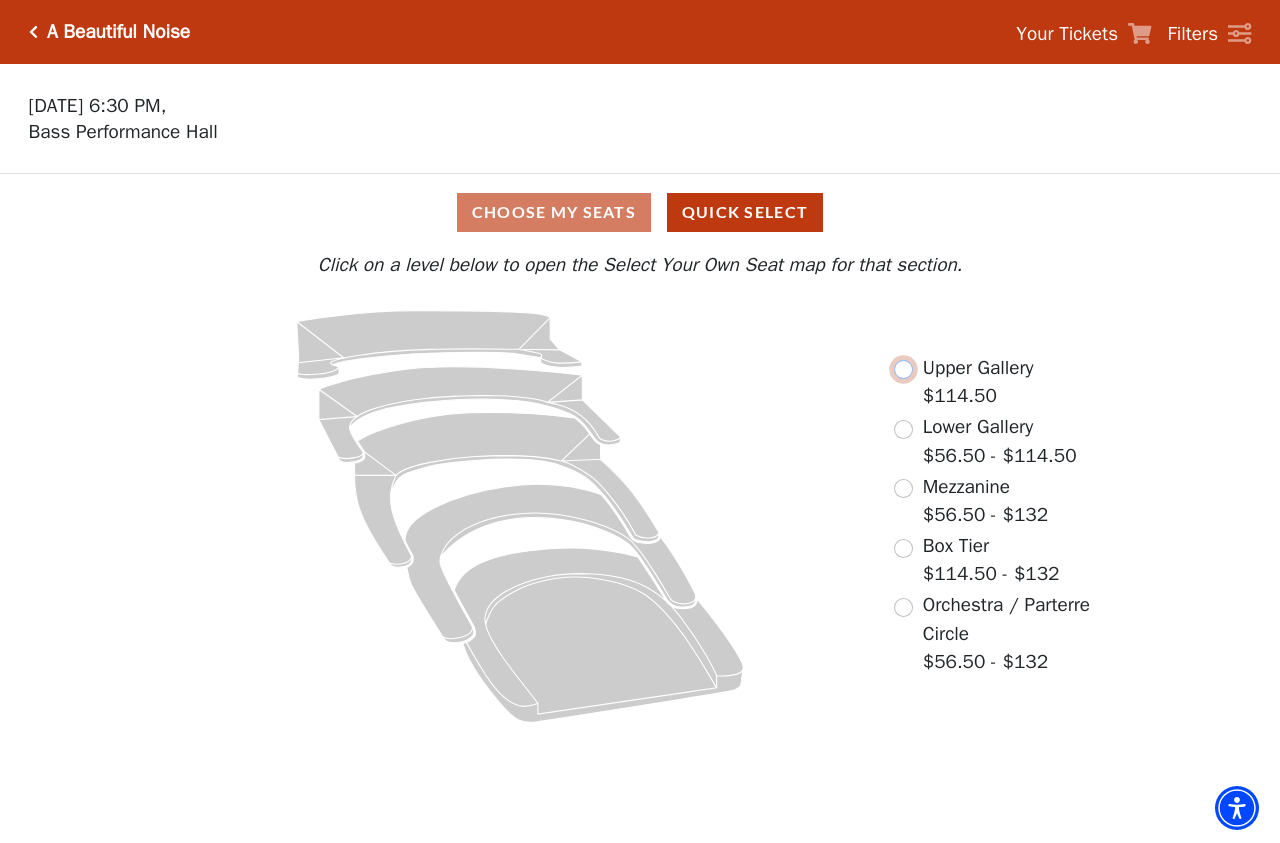 click at bounding box center (903, 369) 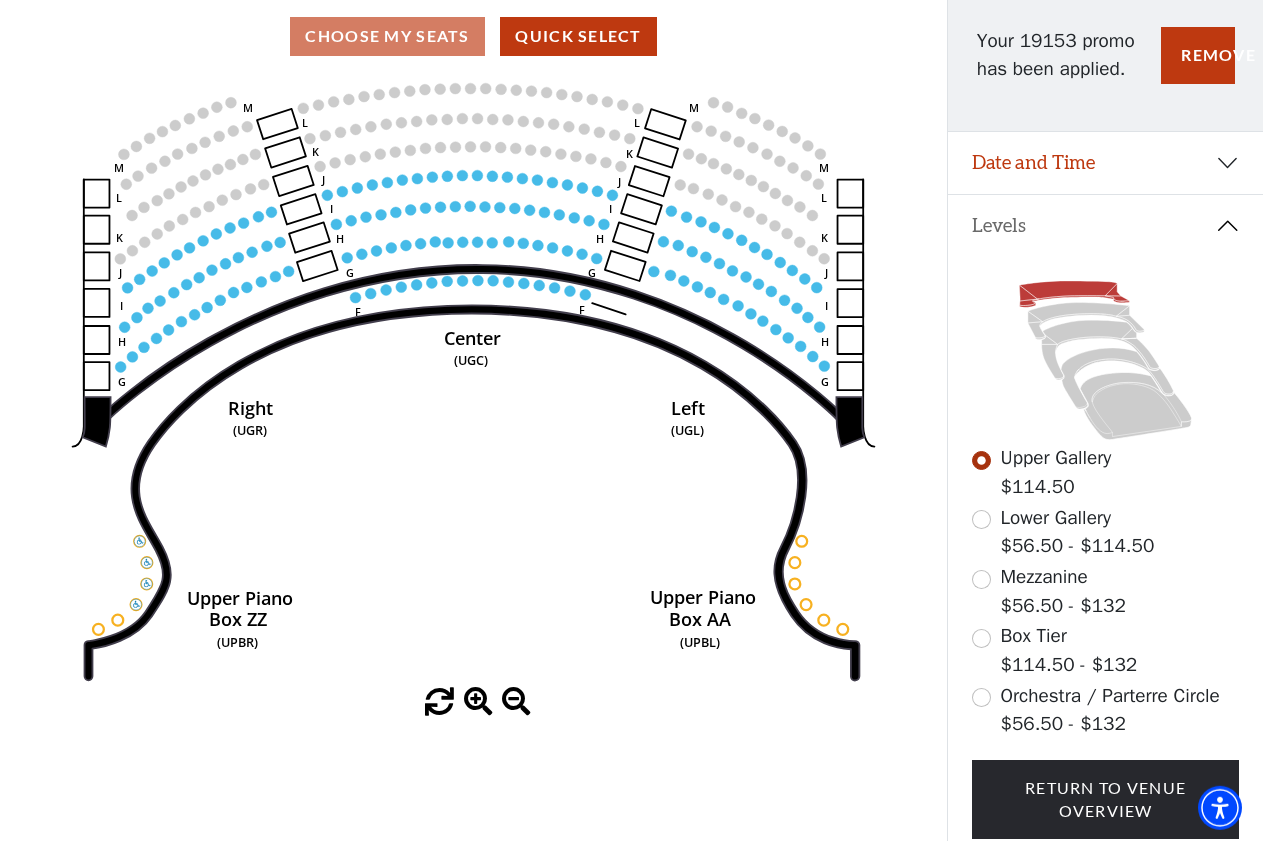scroll, scrollTop: 317, scrollLeft: 0, axis: vertical 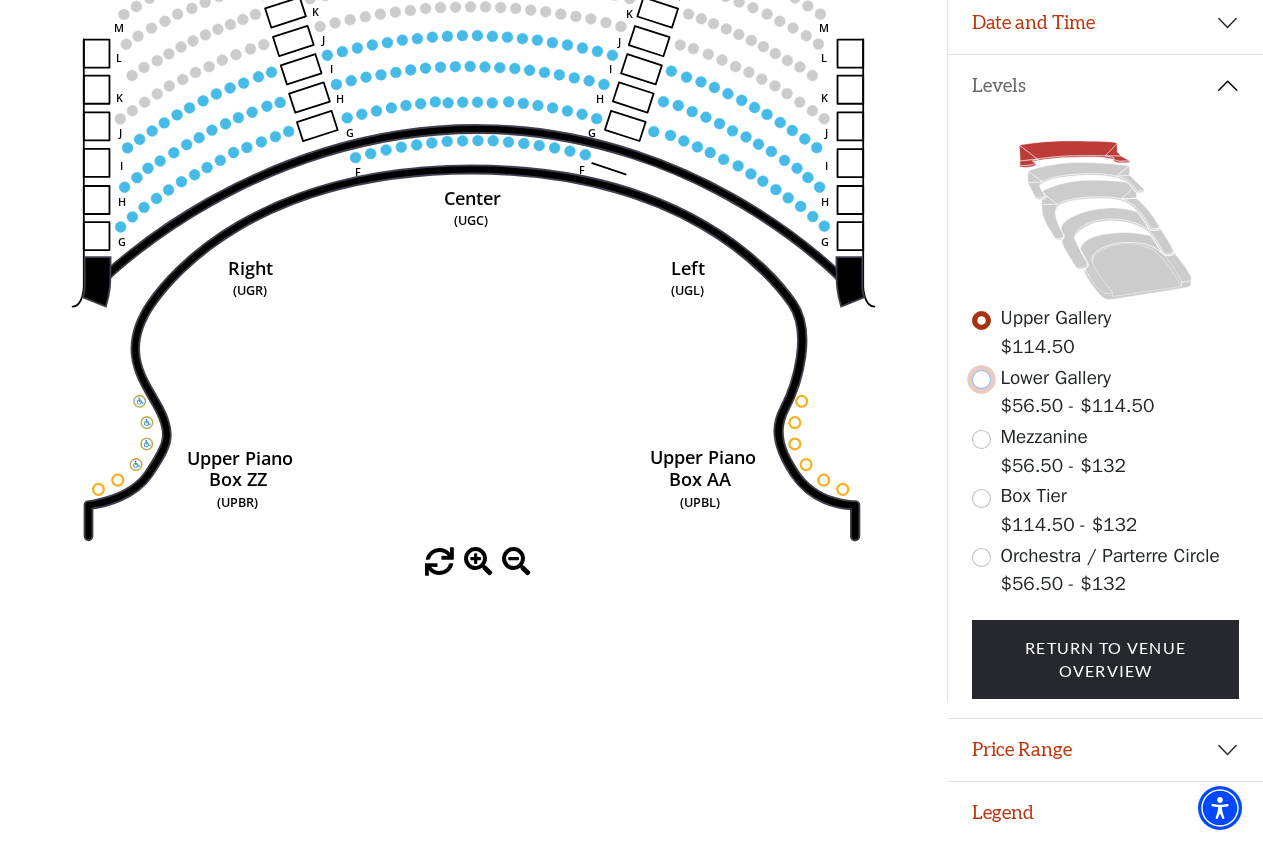 click at bounding box center (981, 379) 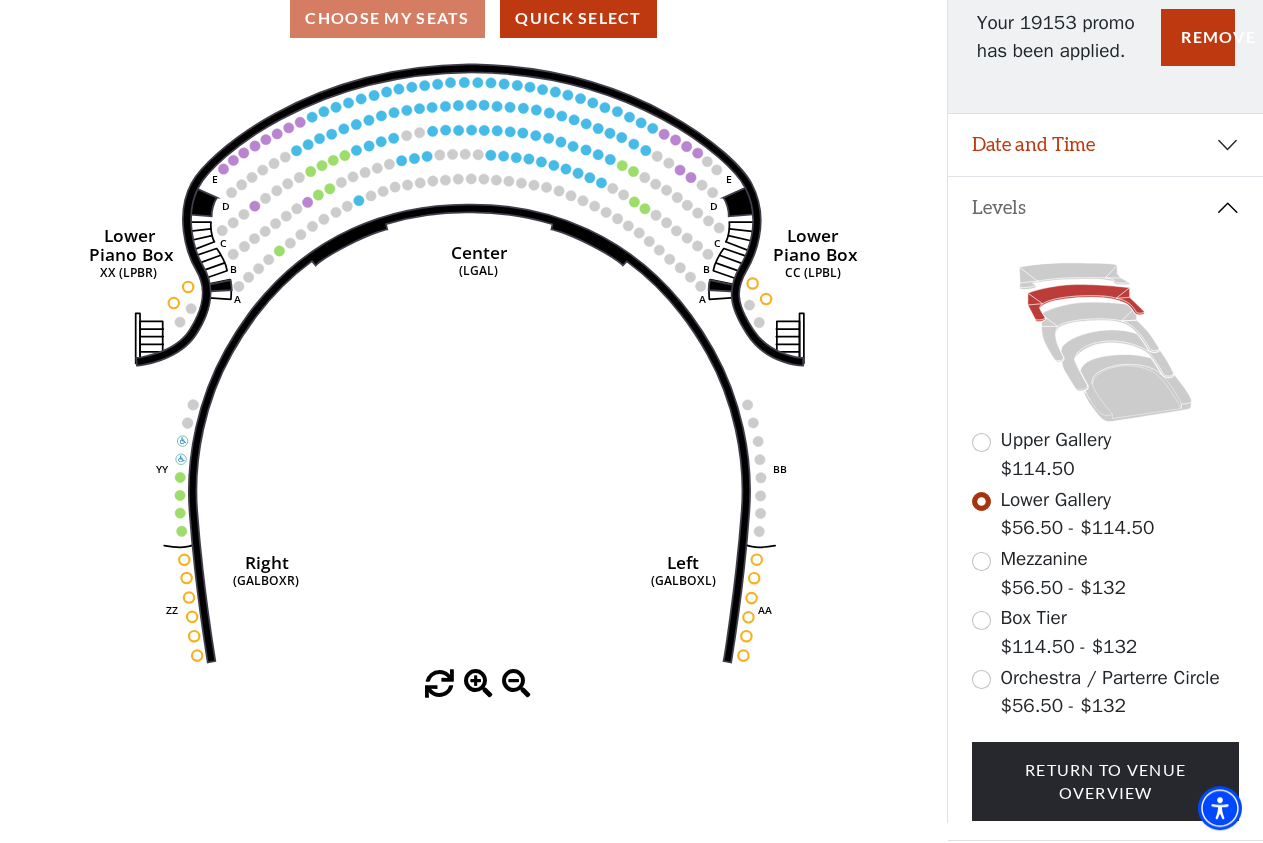 scroll, scrollTop: 195, scrollLeft: 0, axis: vertical 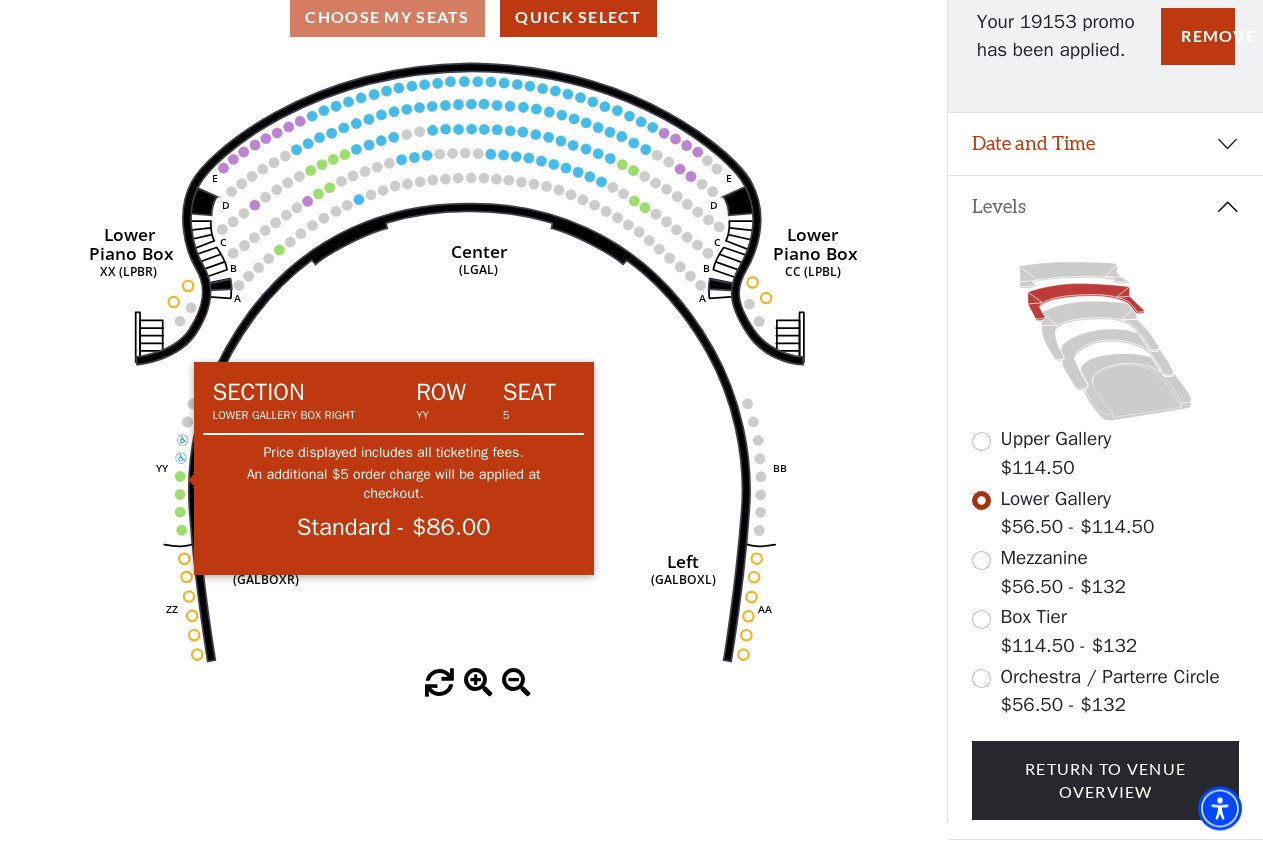 click 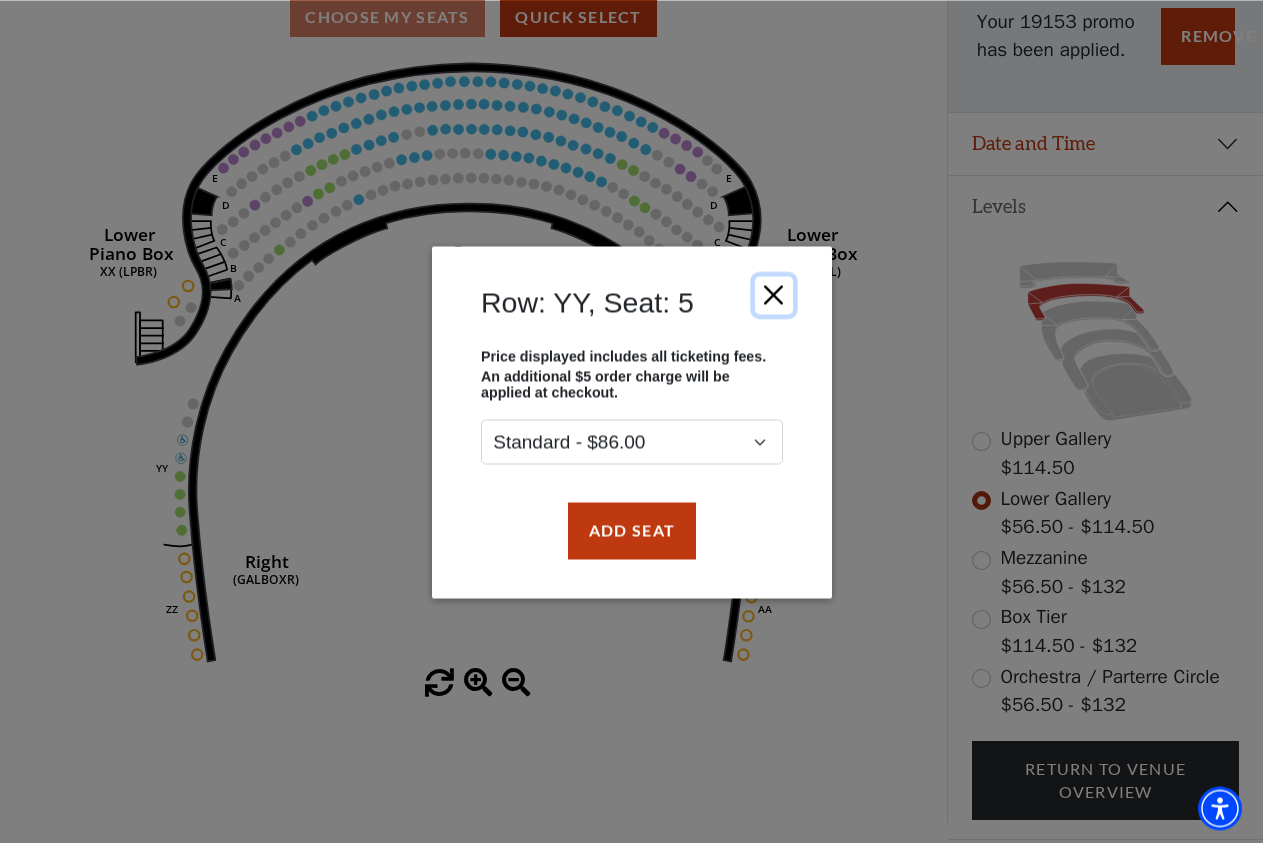 click at bounding box center [773, 294] 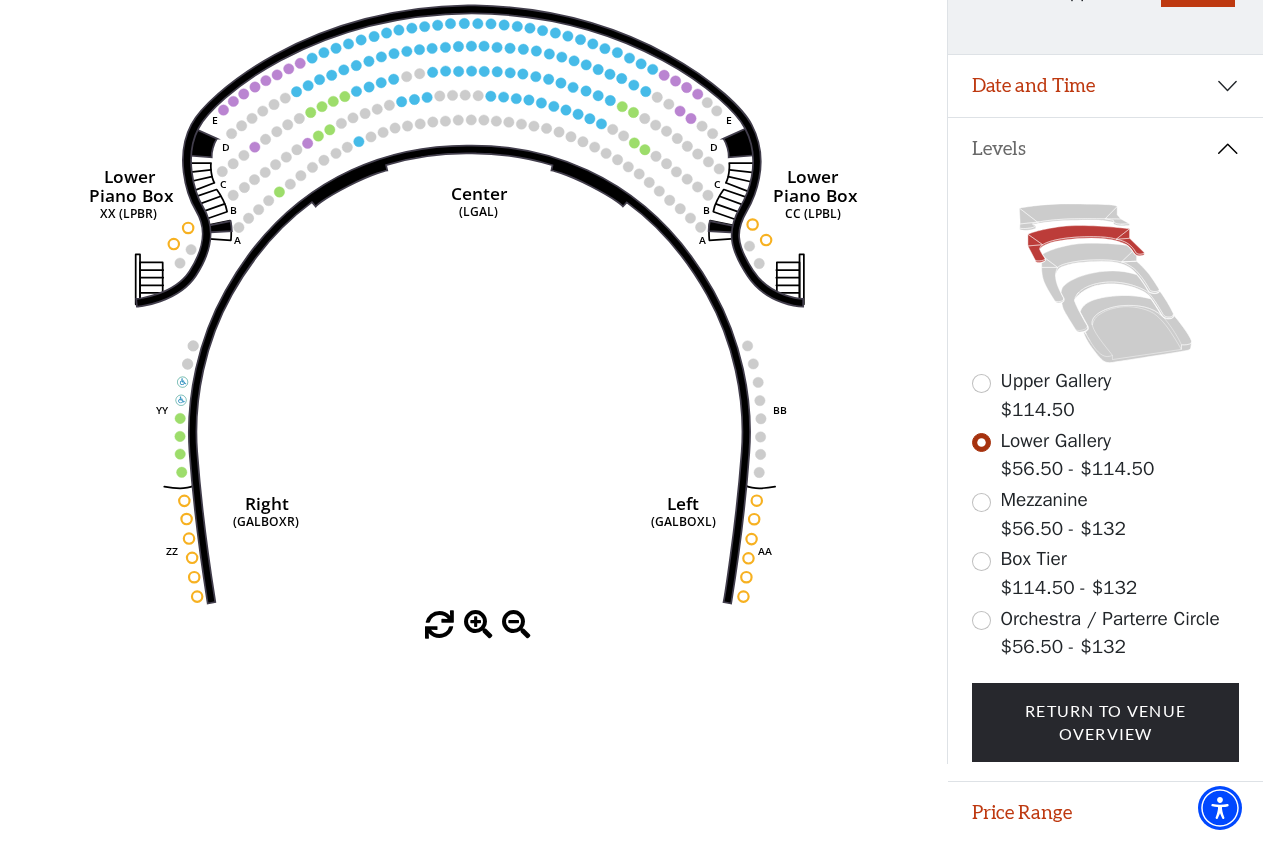 scroll, scrollTop: 317, scrollLeft: 0, axis: vertical 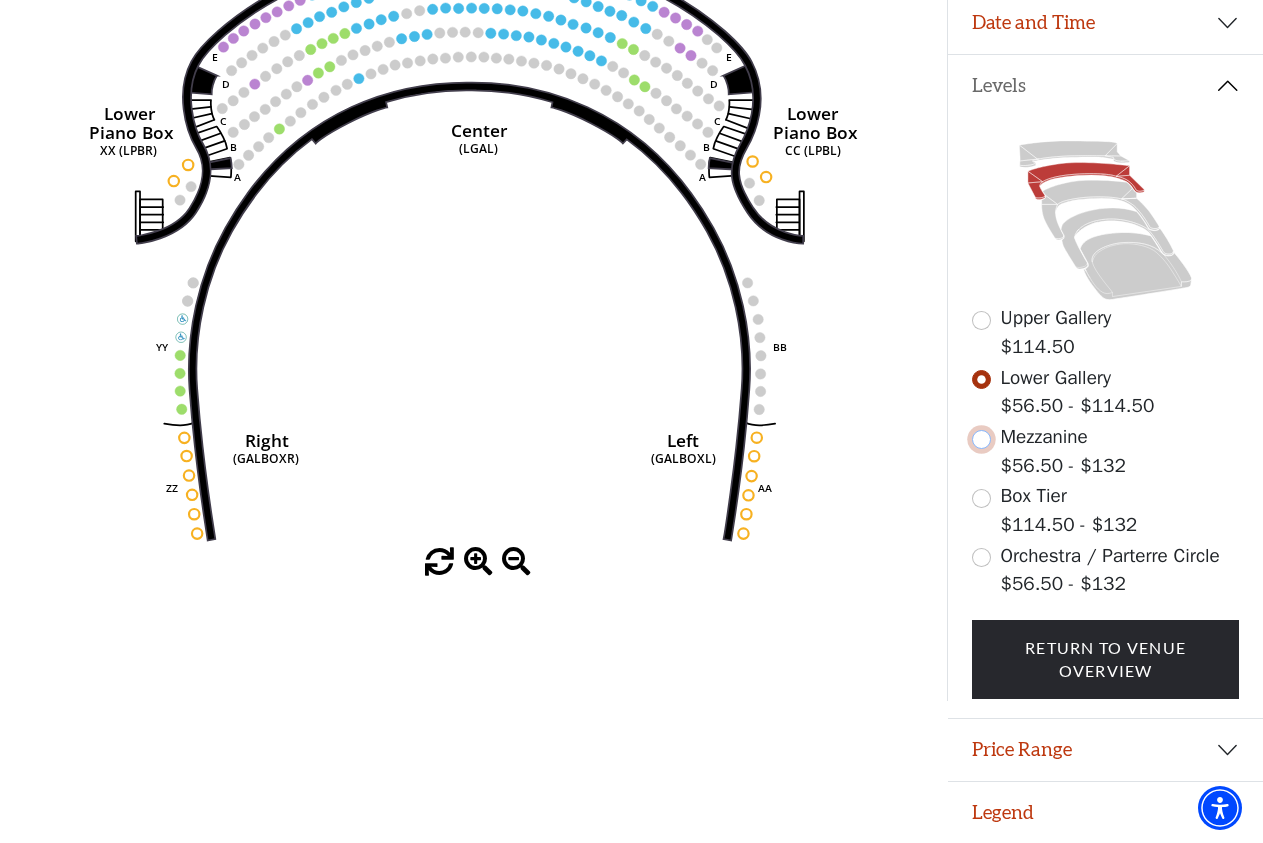 click at bounding box center (981, 439) 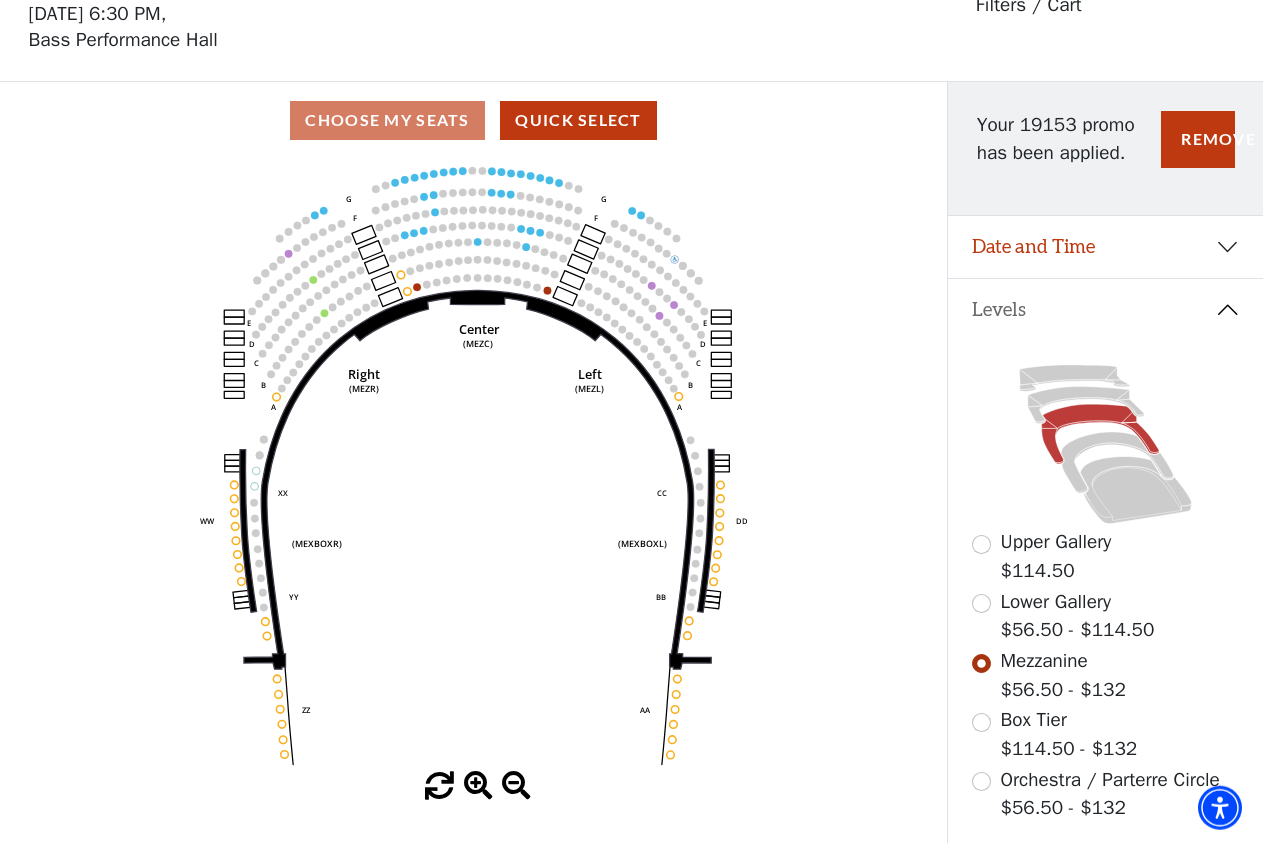 scroll, scrollTop: 93, scrollLeft: 0, axis: vertical 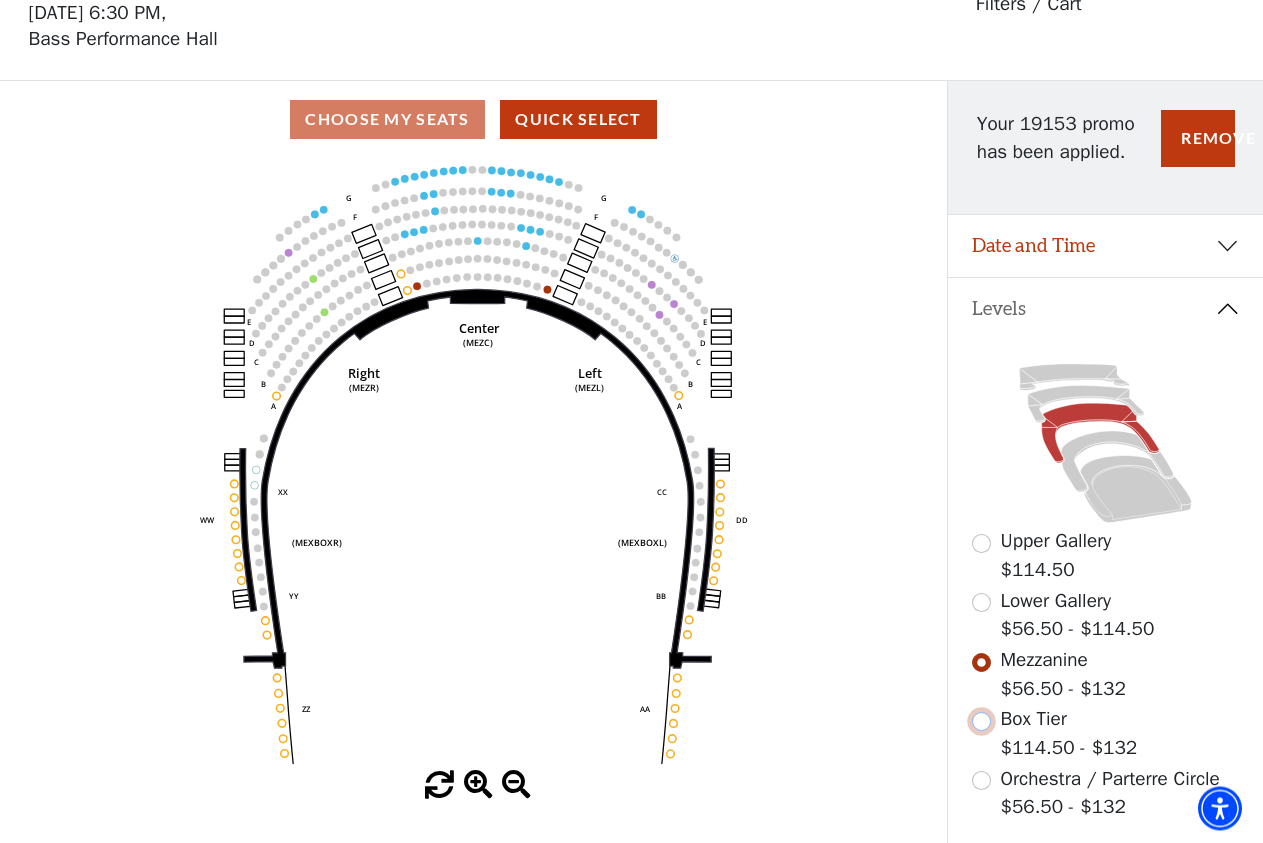 click at bounding box center (981, 721) 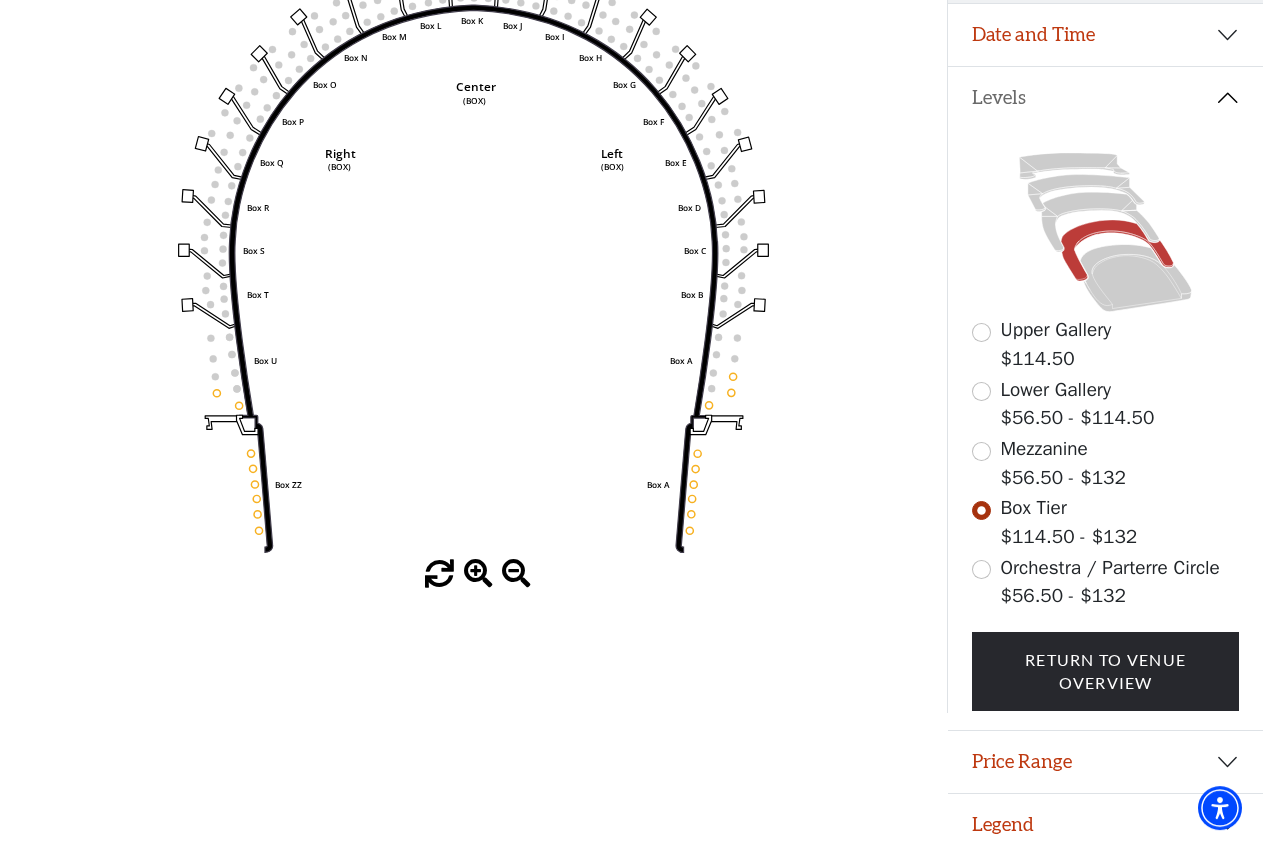 scroll, scrollTop: 317, scrollLeft: 0, axis: vertical 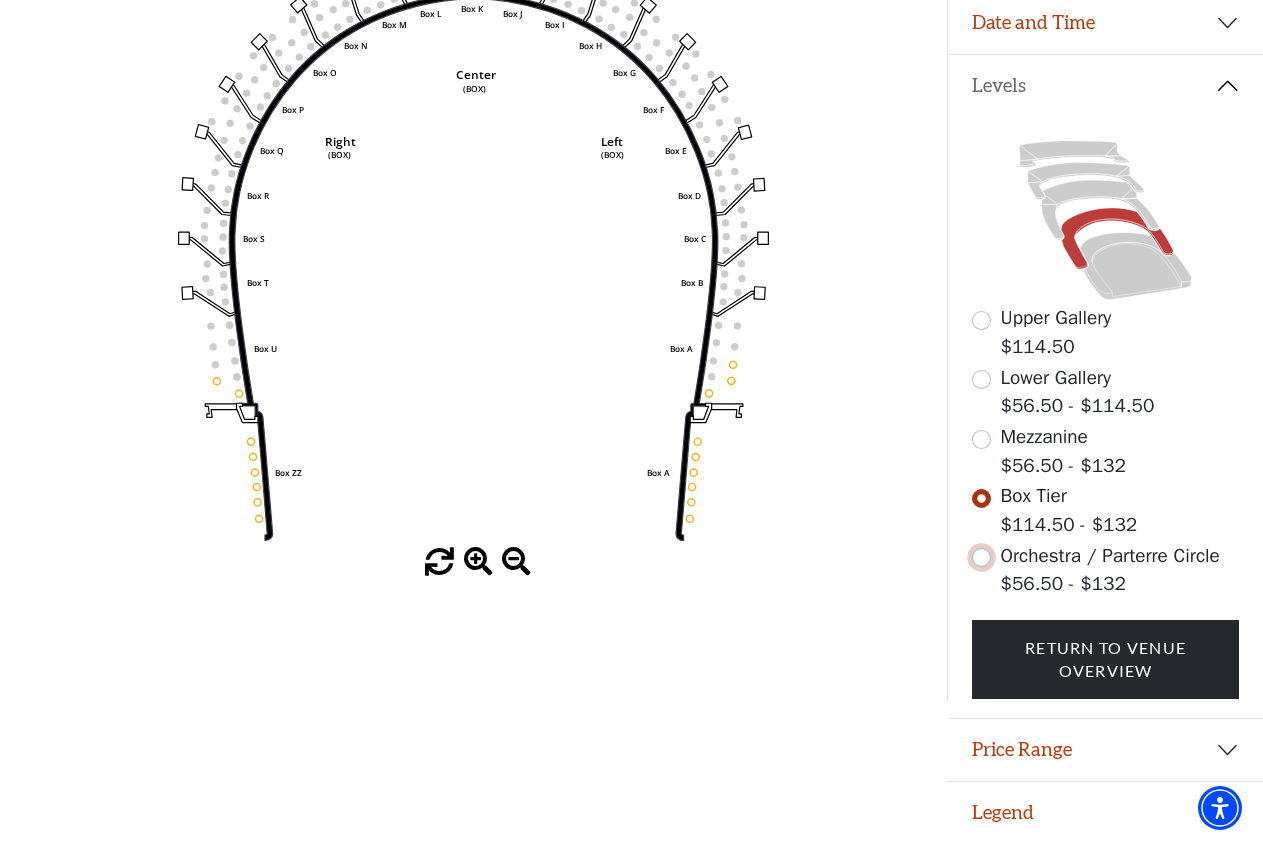 click at bounding box center [981, 557] 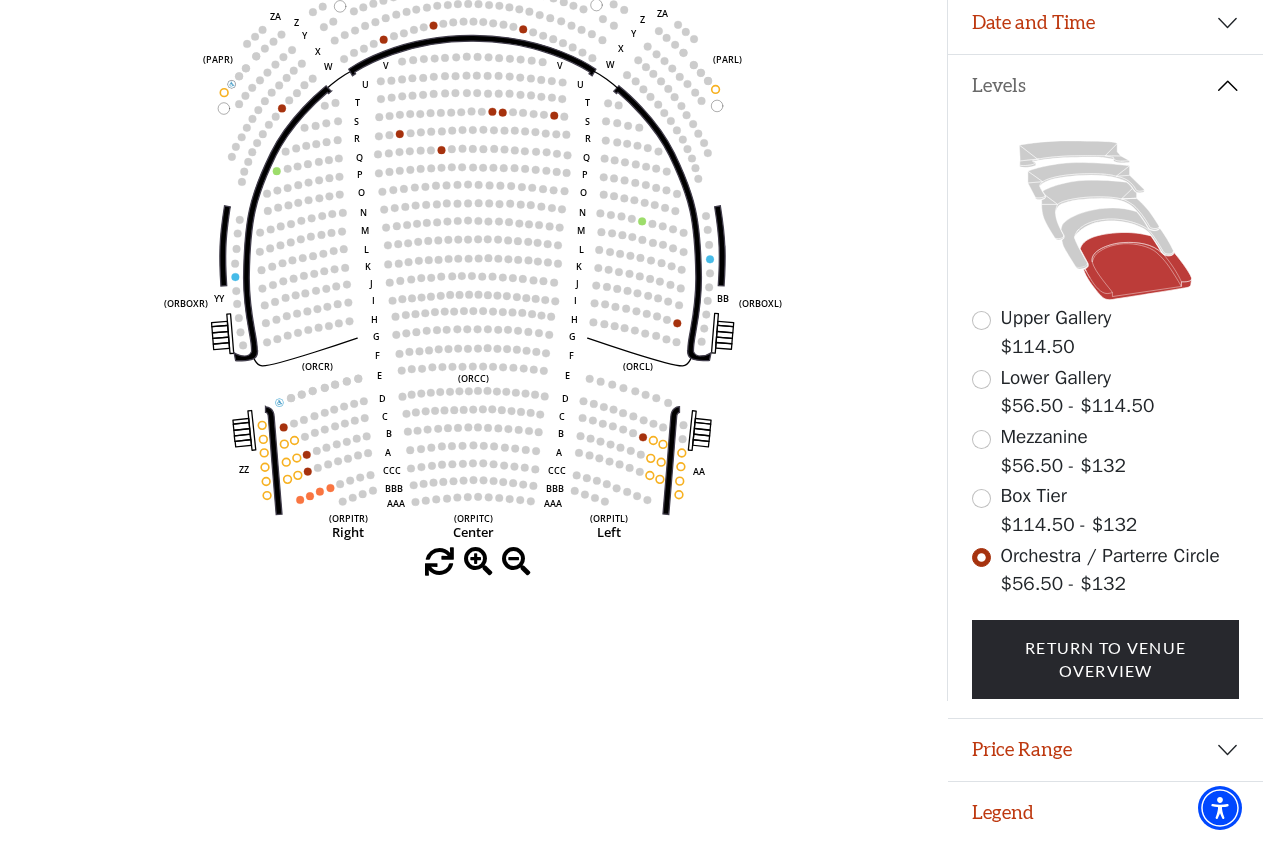 scroll, scrollTop: 0, scrollLeft: 0, axis: both 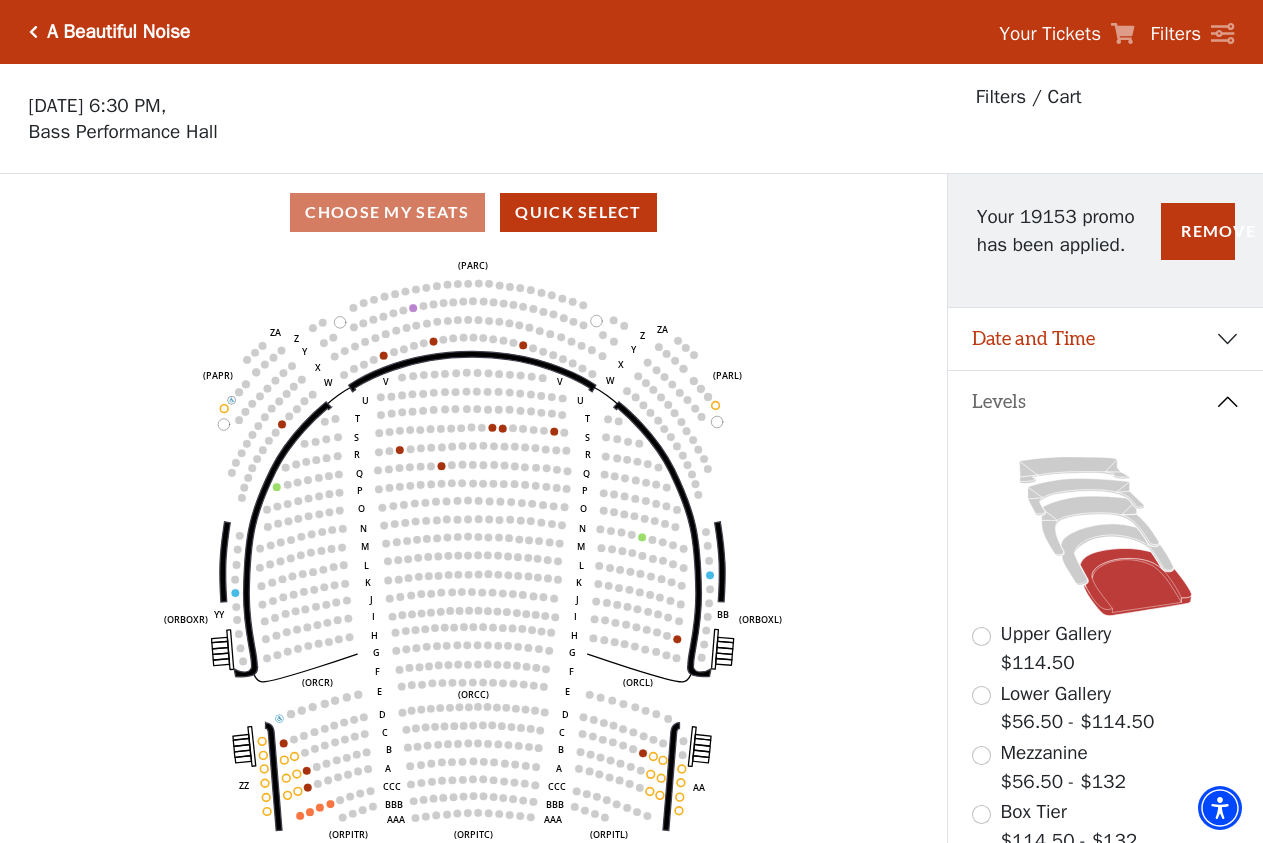 click at bounding box center (33, 32) 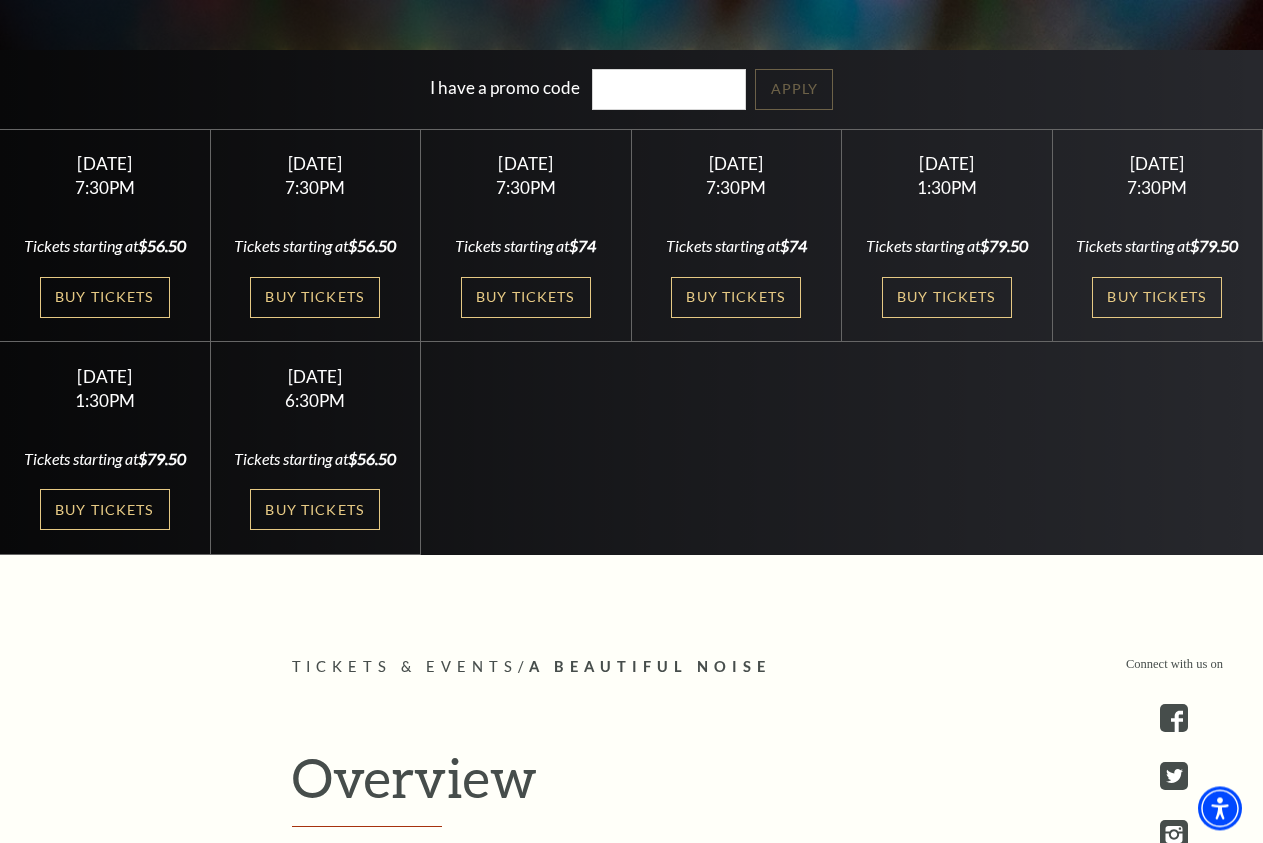 scroll, scrollTop: 612, scrollLeft: 0, axis: vertical 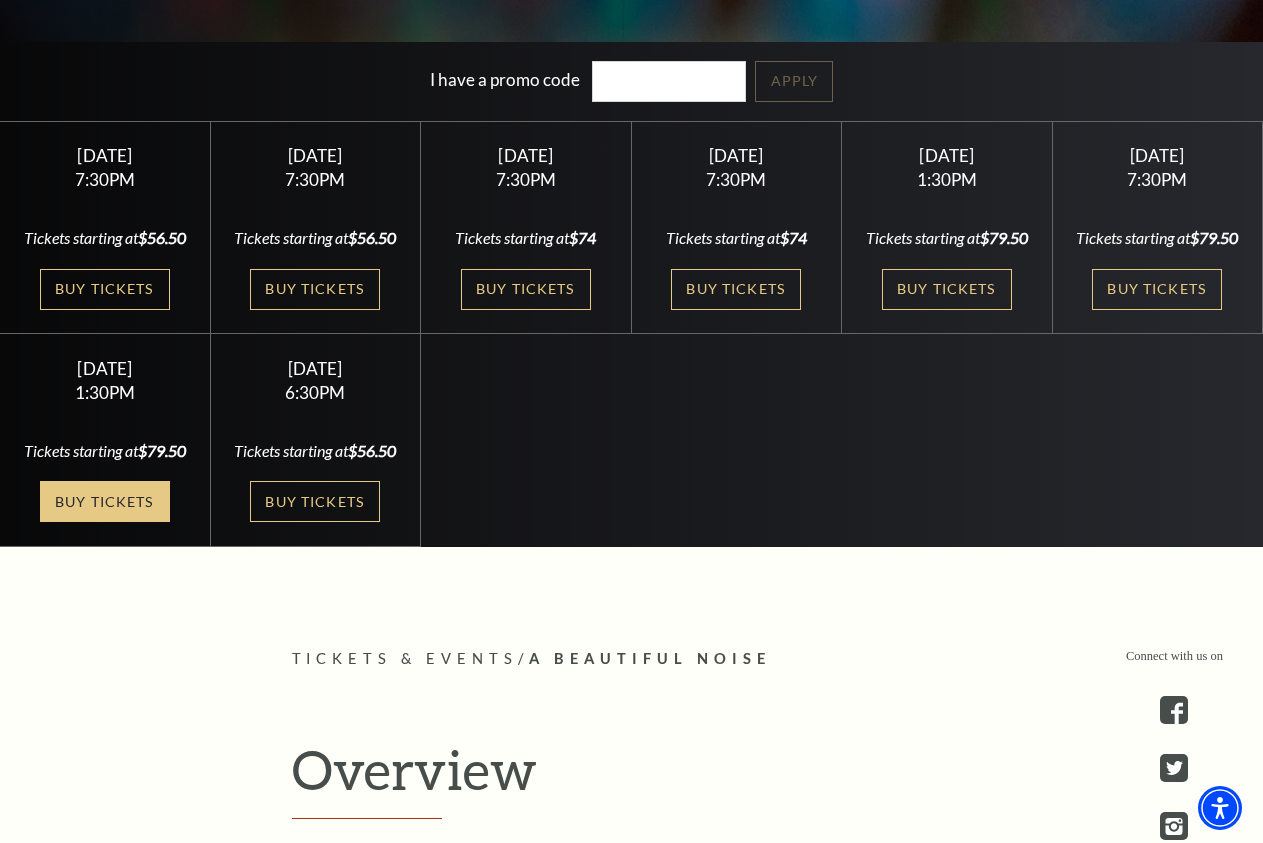 click on "Buy Tickets" at bounding box center [105, 501] 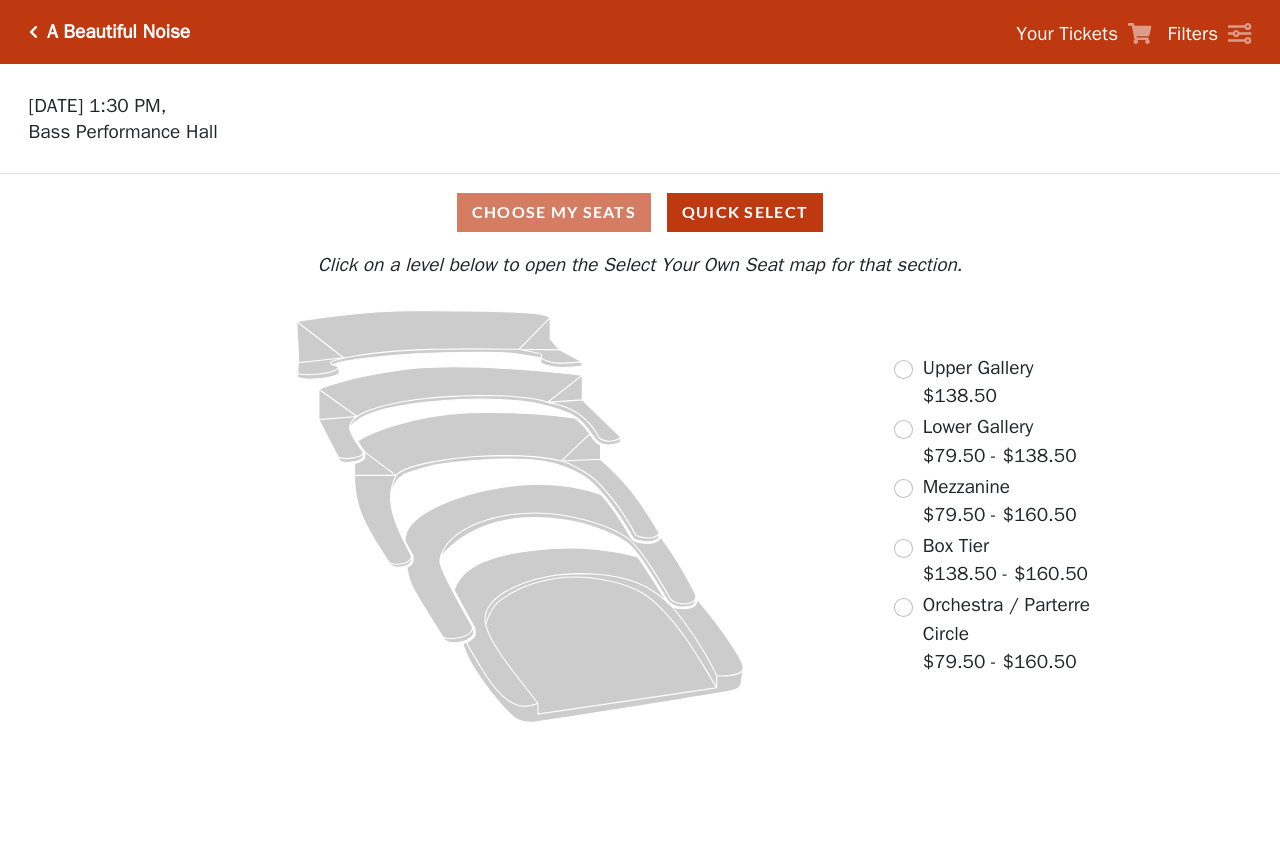 scroll, scrollTop: 0, scrollLeft: 0, axis: both 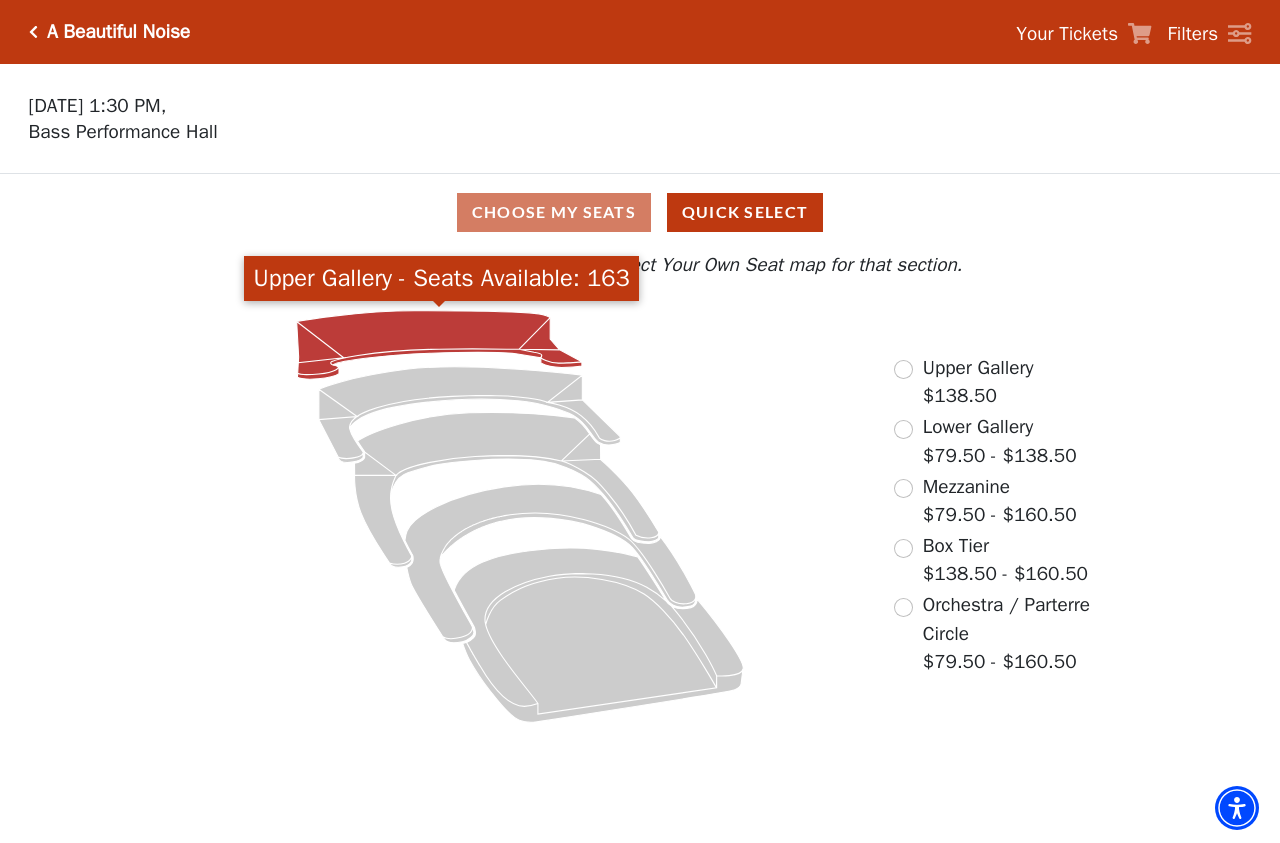 click 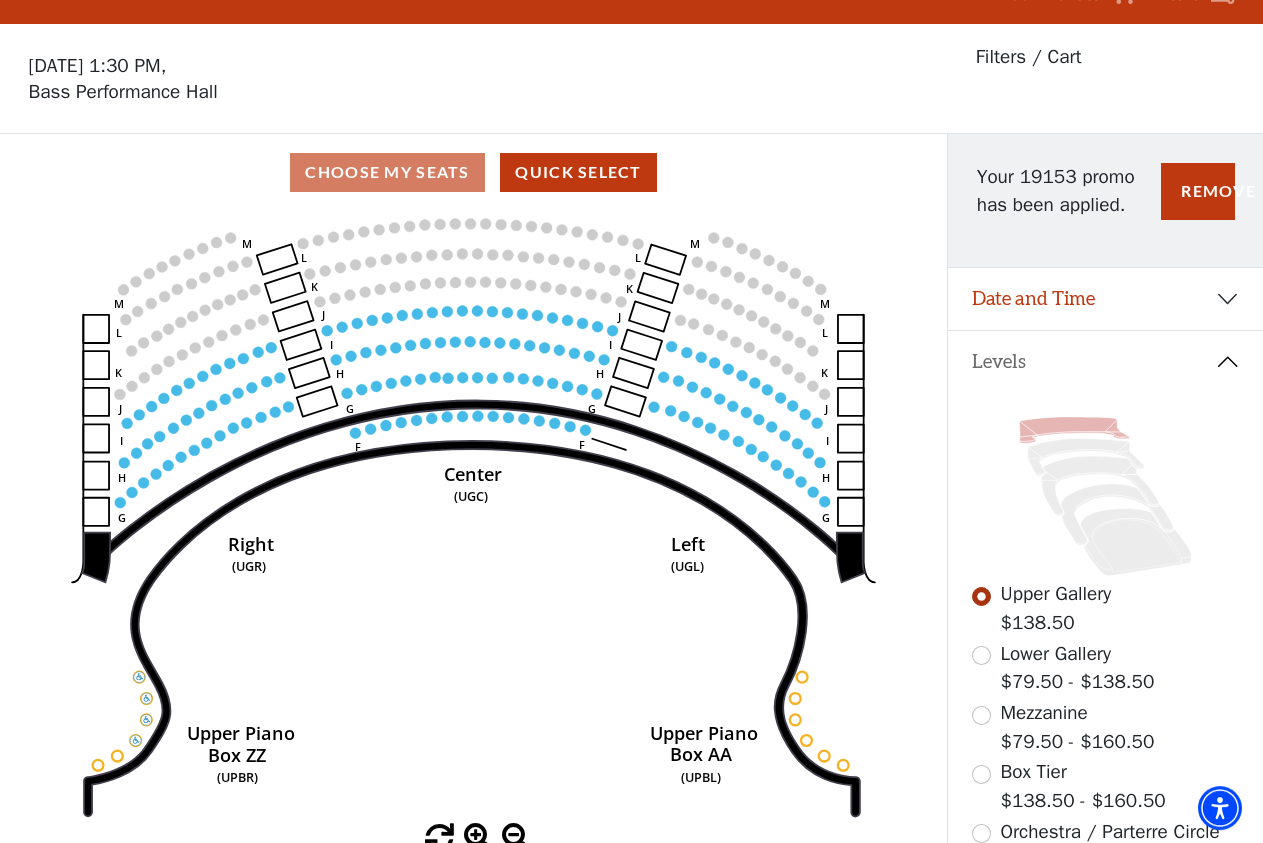 scroll, scrollTop: 0, scrollLeft: 0, axis: both 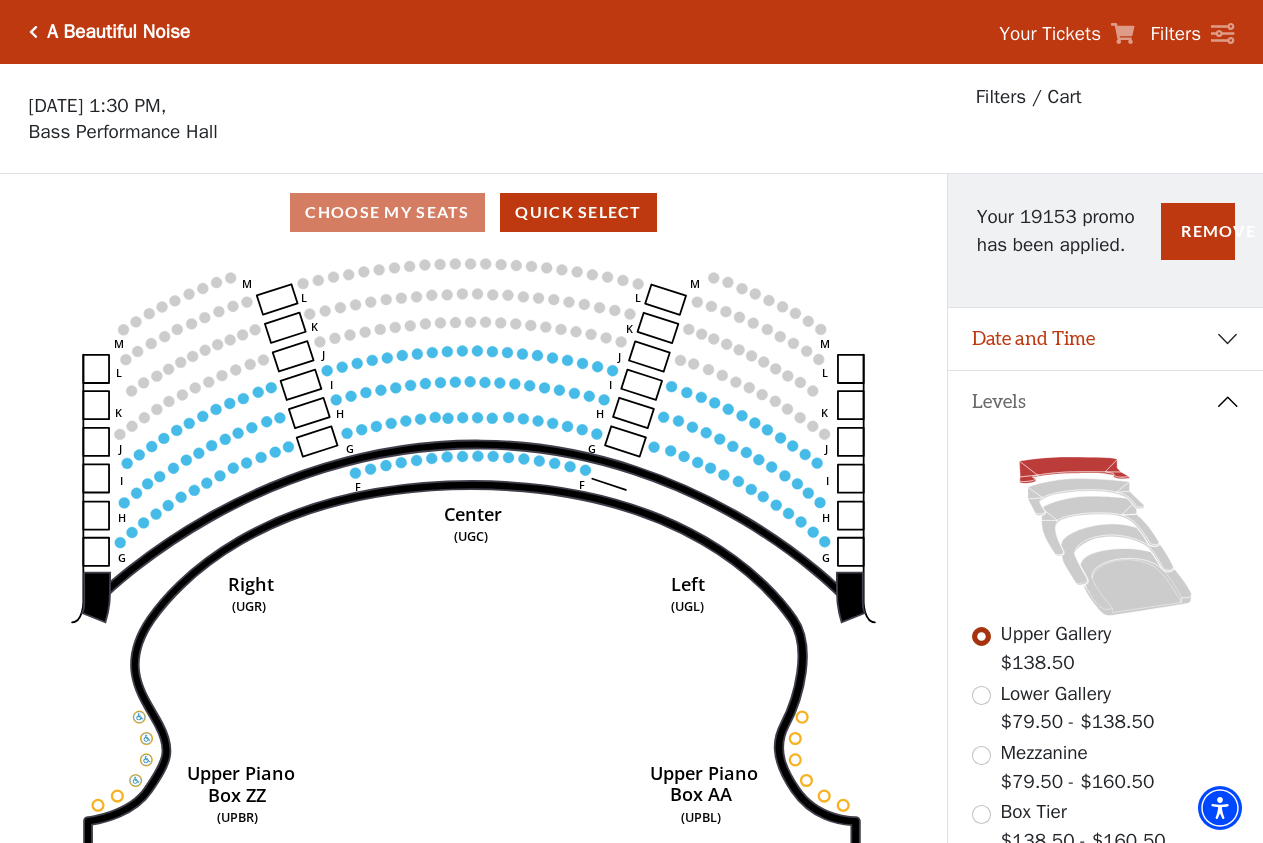 click at bounding box center [33, 32] 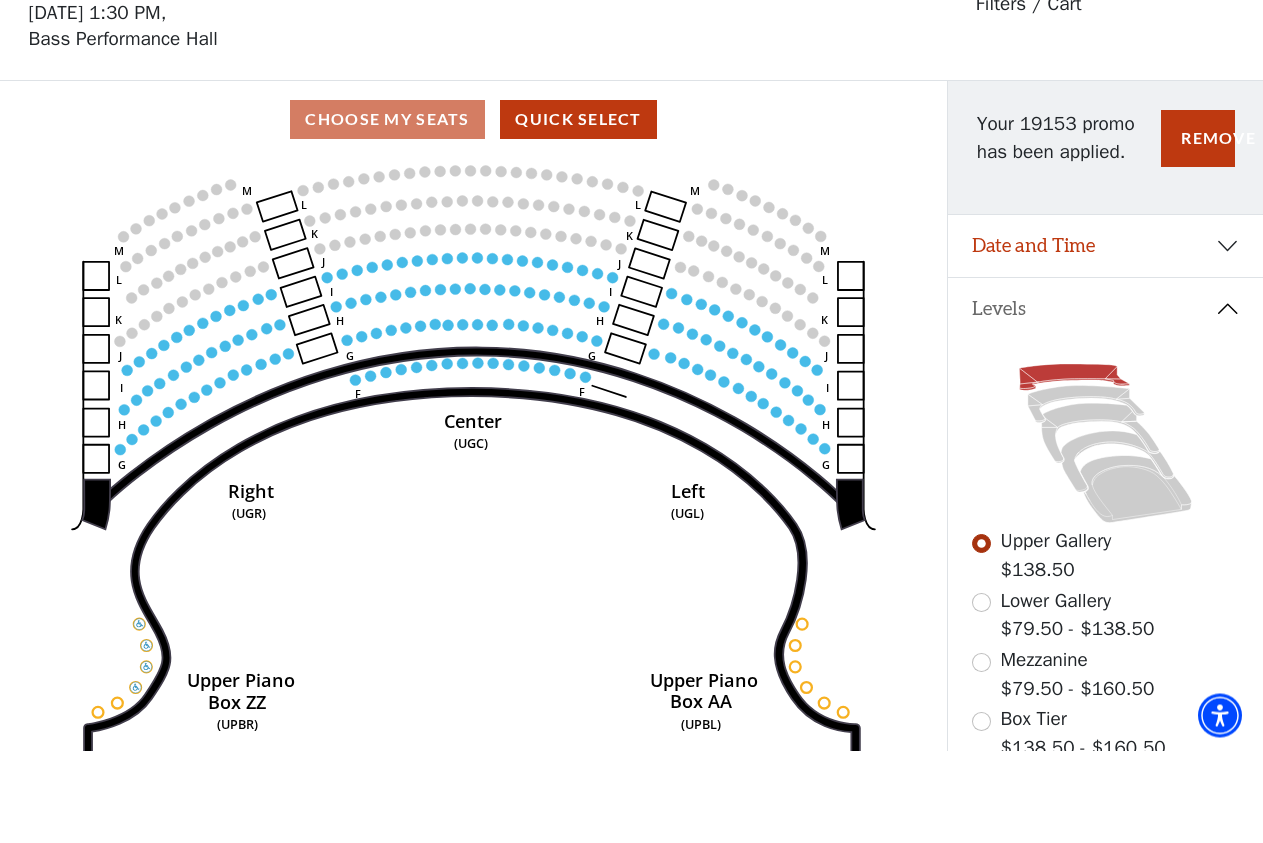 scroll, scrollTop: 93, scrollLeft: 0, axis: vertical 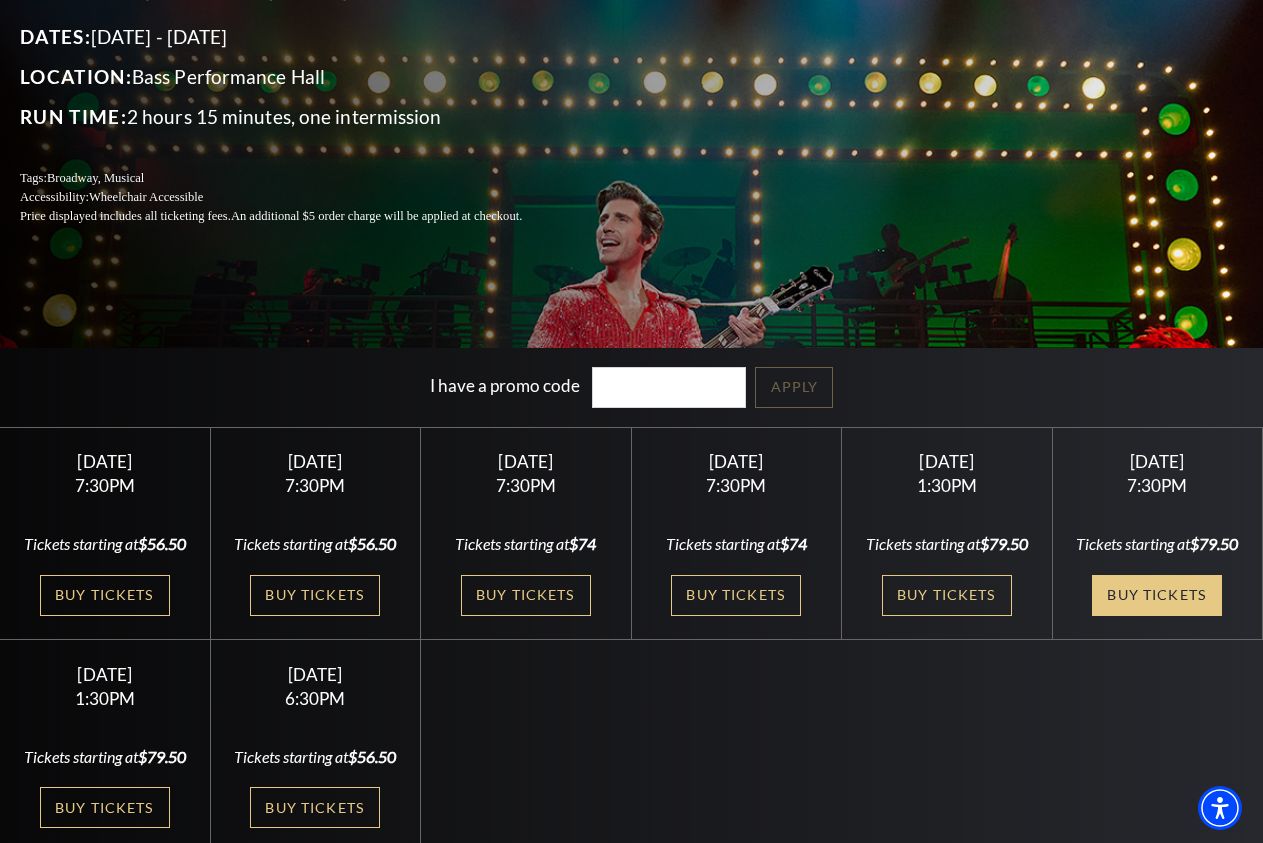 click on "Buy Tickets" at bounding box center (1157, 595) 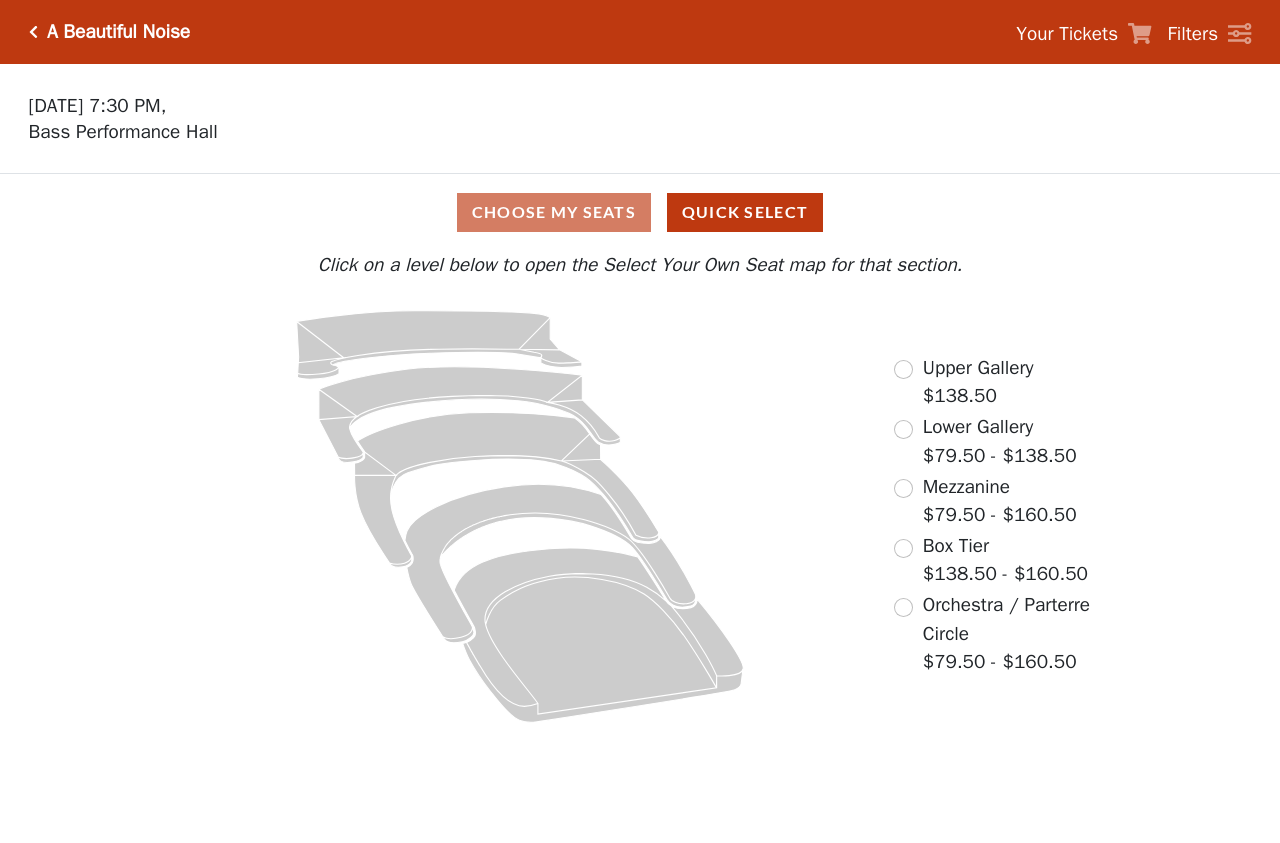 scroll, scrollTop: 0, scrollLeft: 0, axis: both 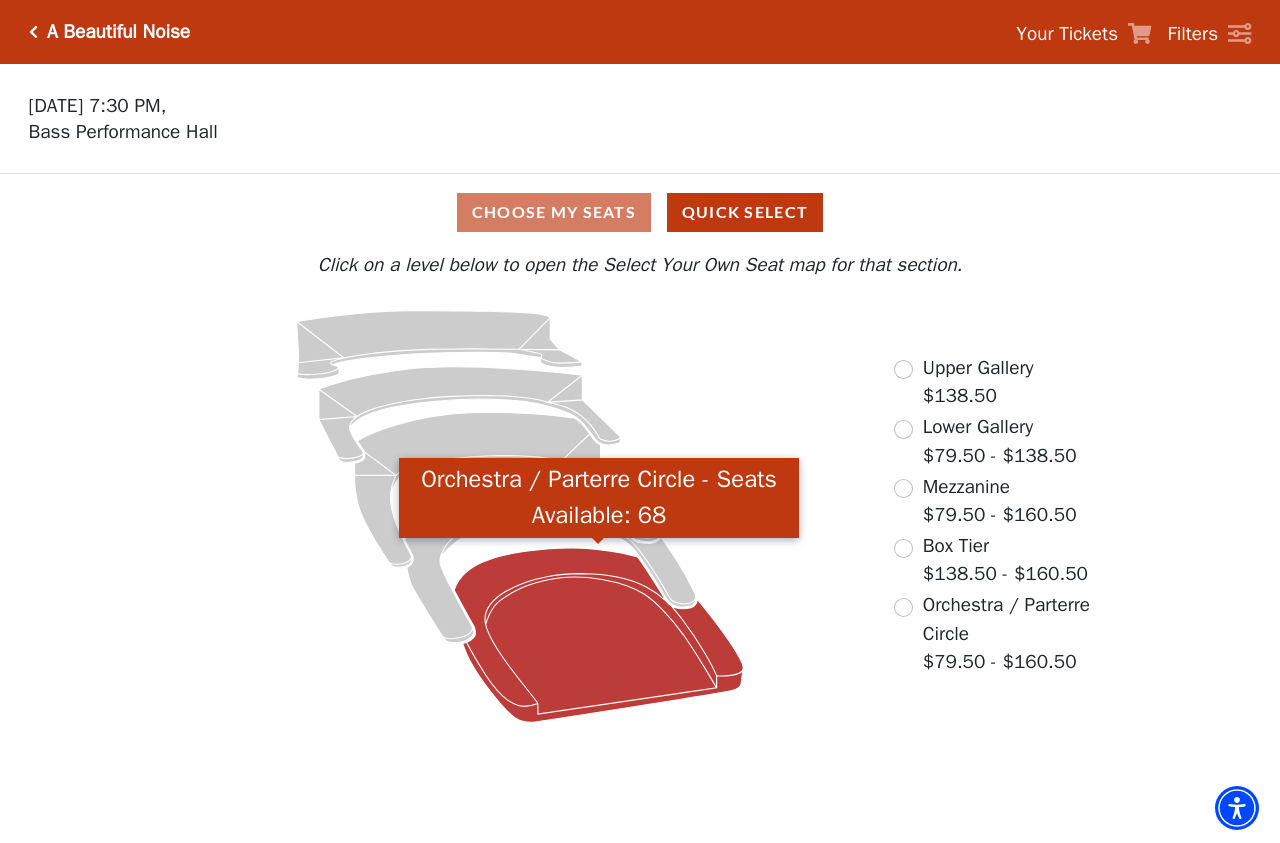 click 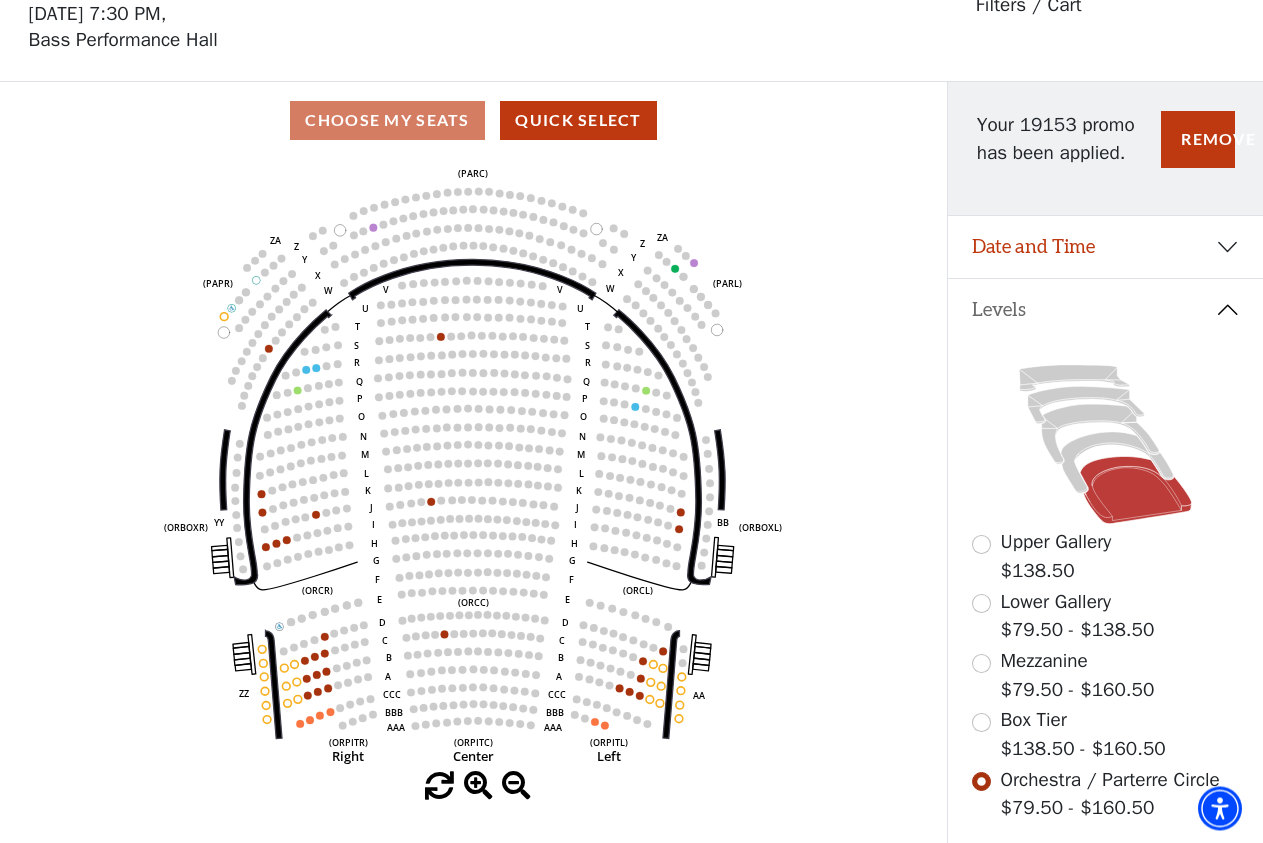 scroll, scrollTop: 93, scrollLeft: 0, axis: vertical 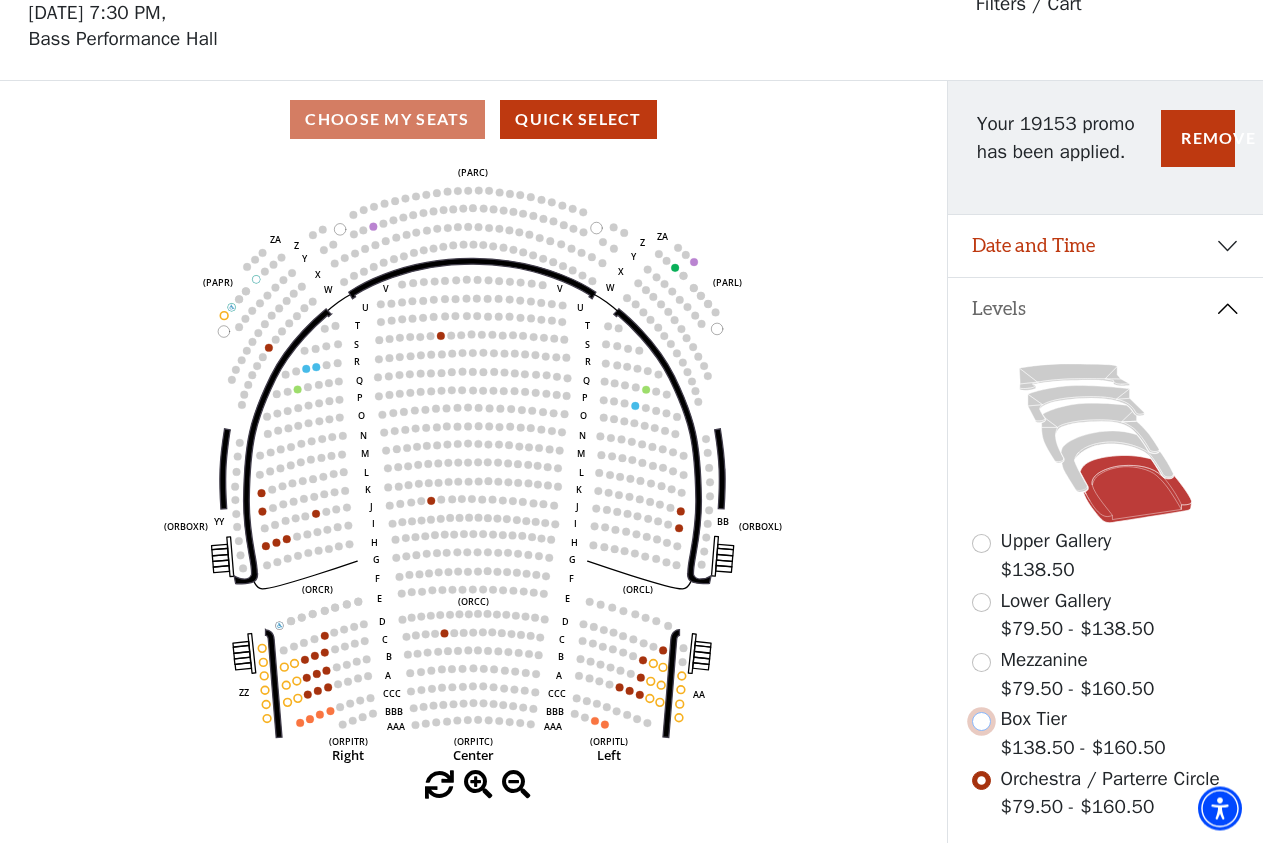 click at bounding box center [981, 721] 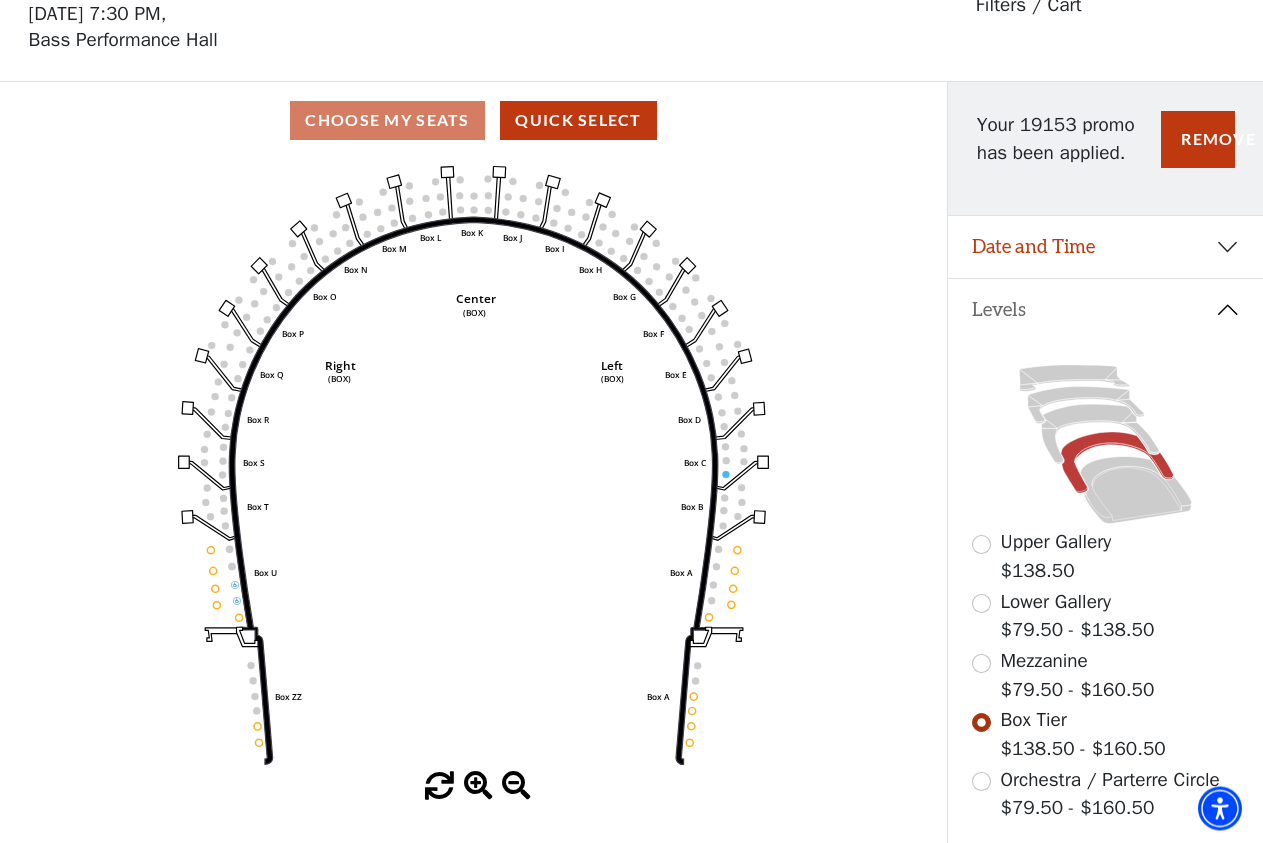 scroll, scrollTop: 93, scrollLeft: 0, axis: vertical 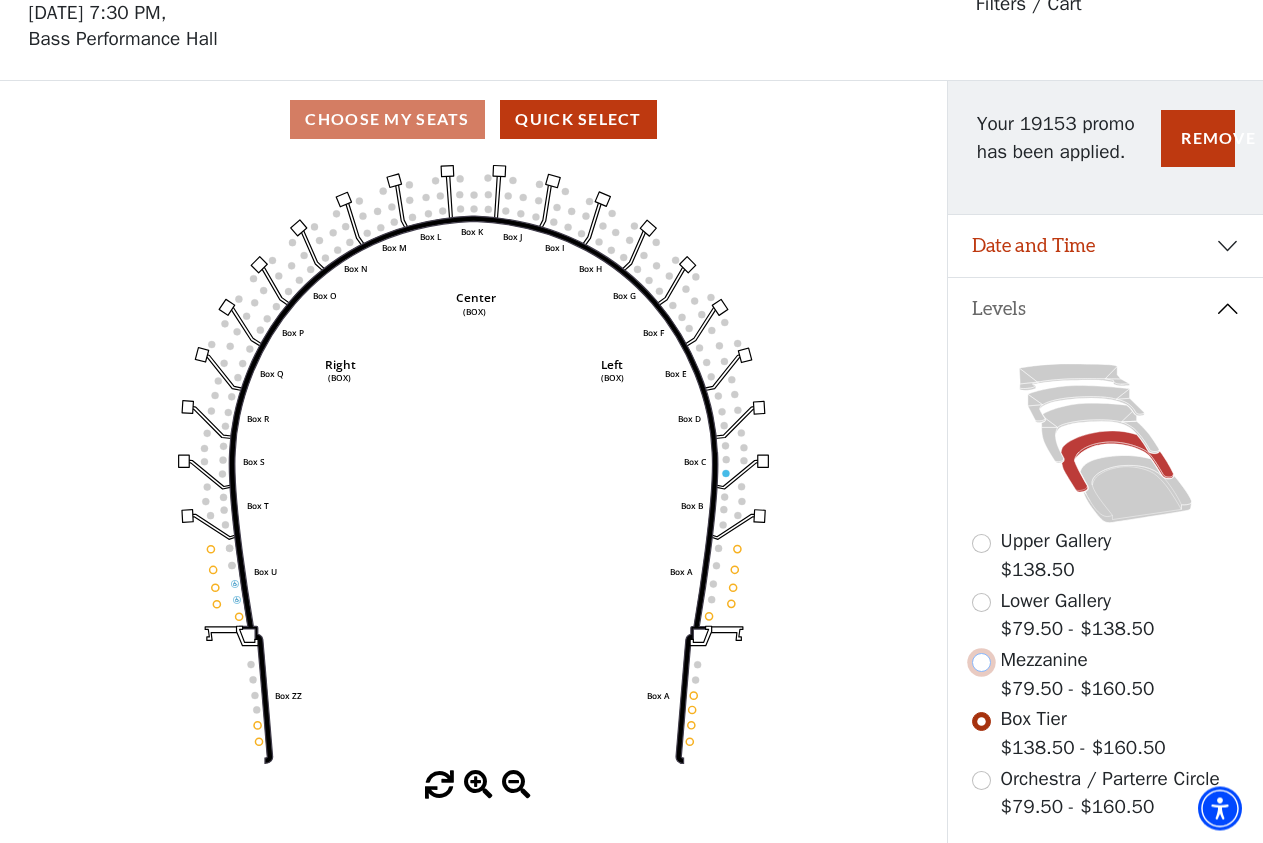 click at bounding box center (981, 662) 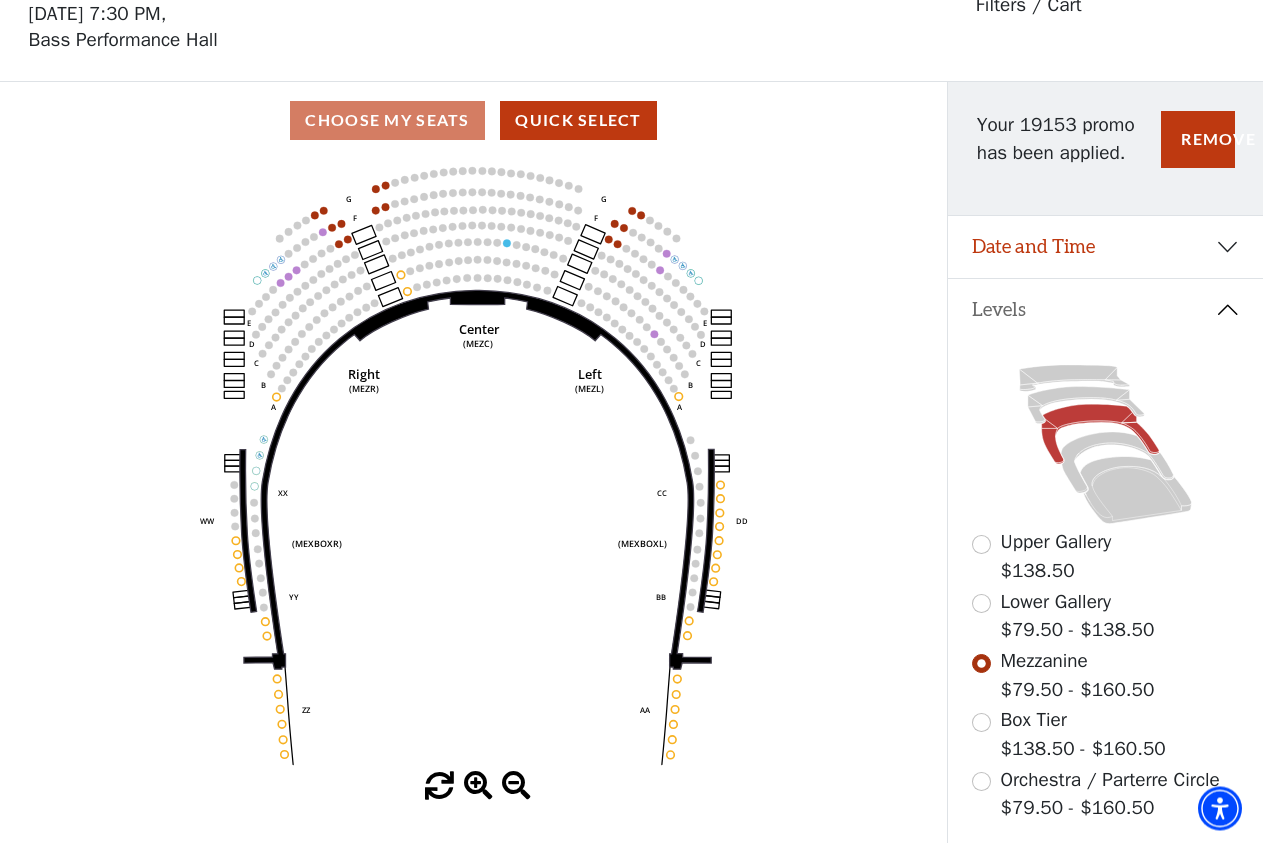 scroll, scrollTop: 93, scrollLeft: 0, axis: vertical 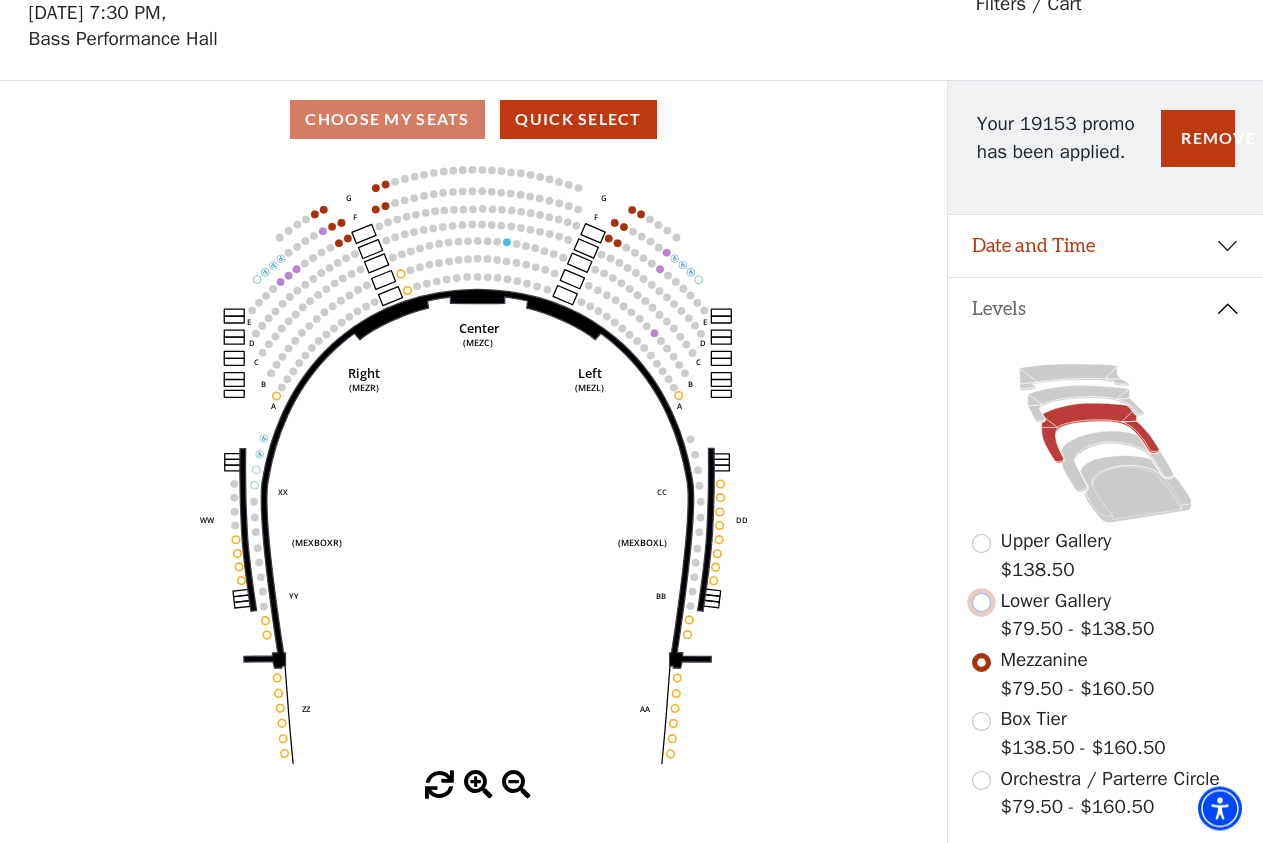 click at bounding box center [981, 602] 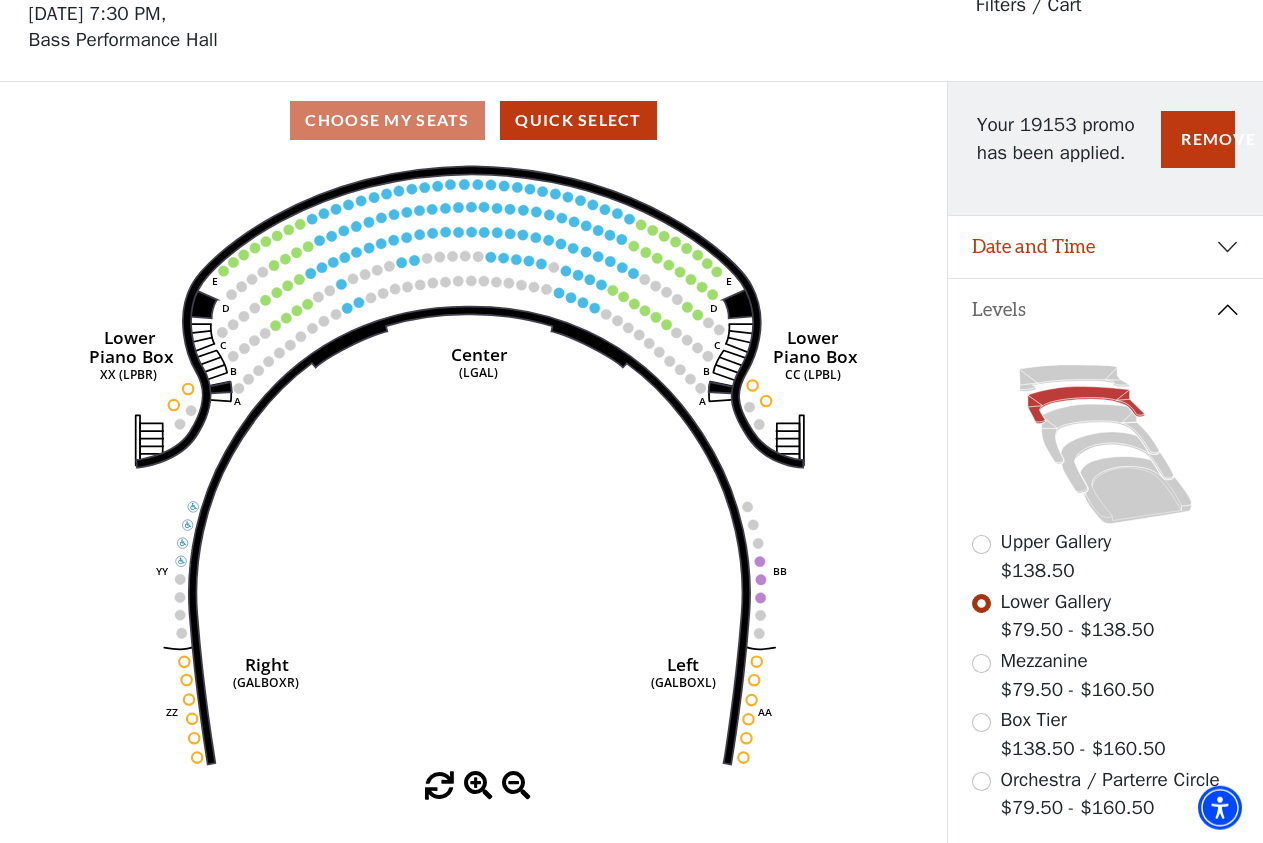 scroll, scrollTop: 93, scrollLeft: 0, axis: vertical 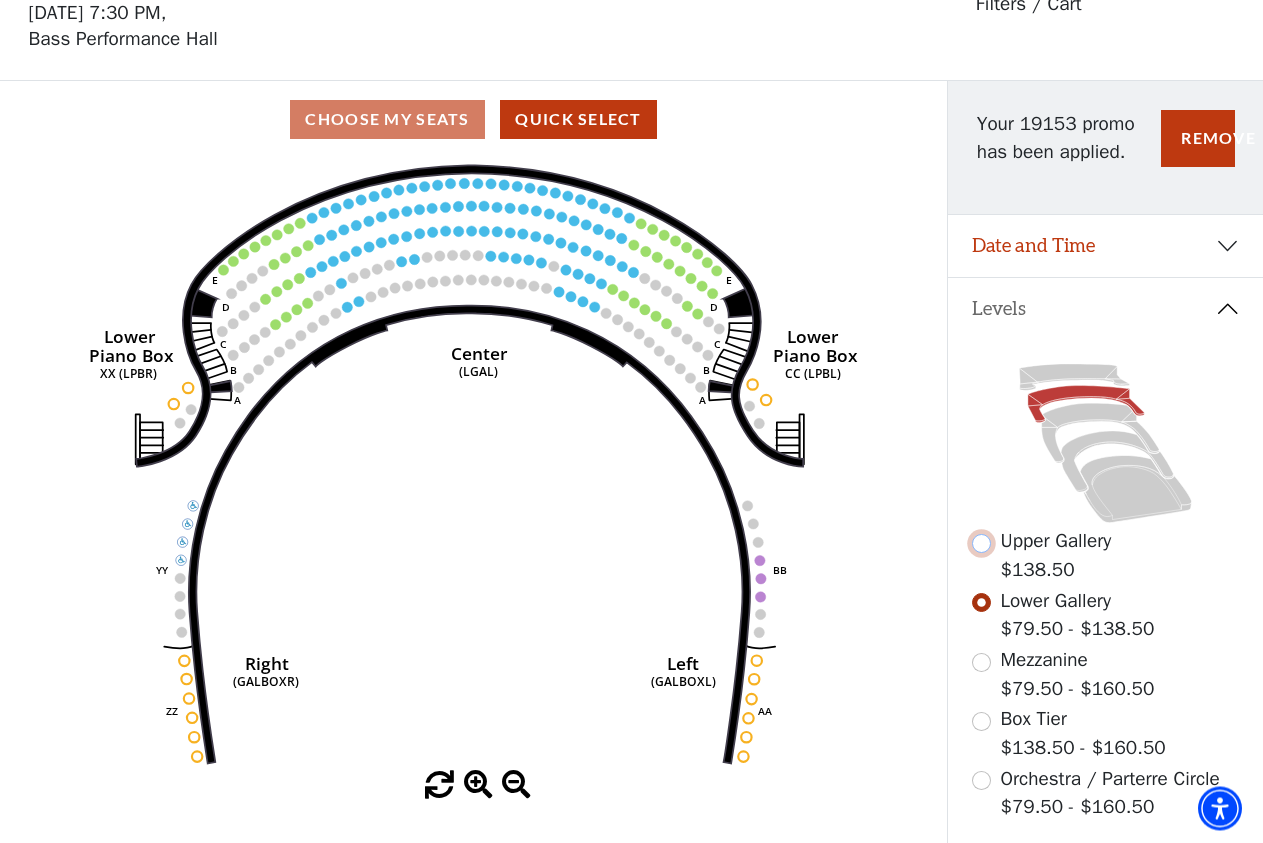 click at bounding box center (981, 543) 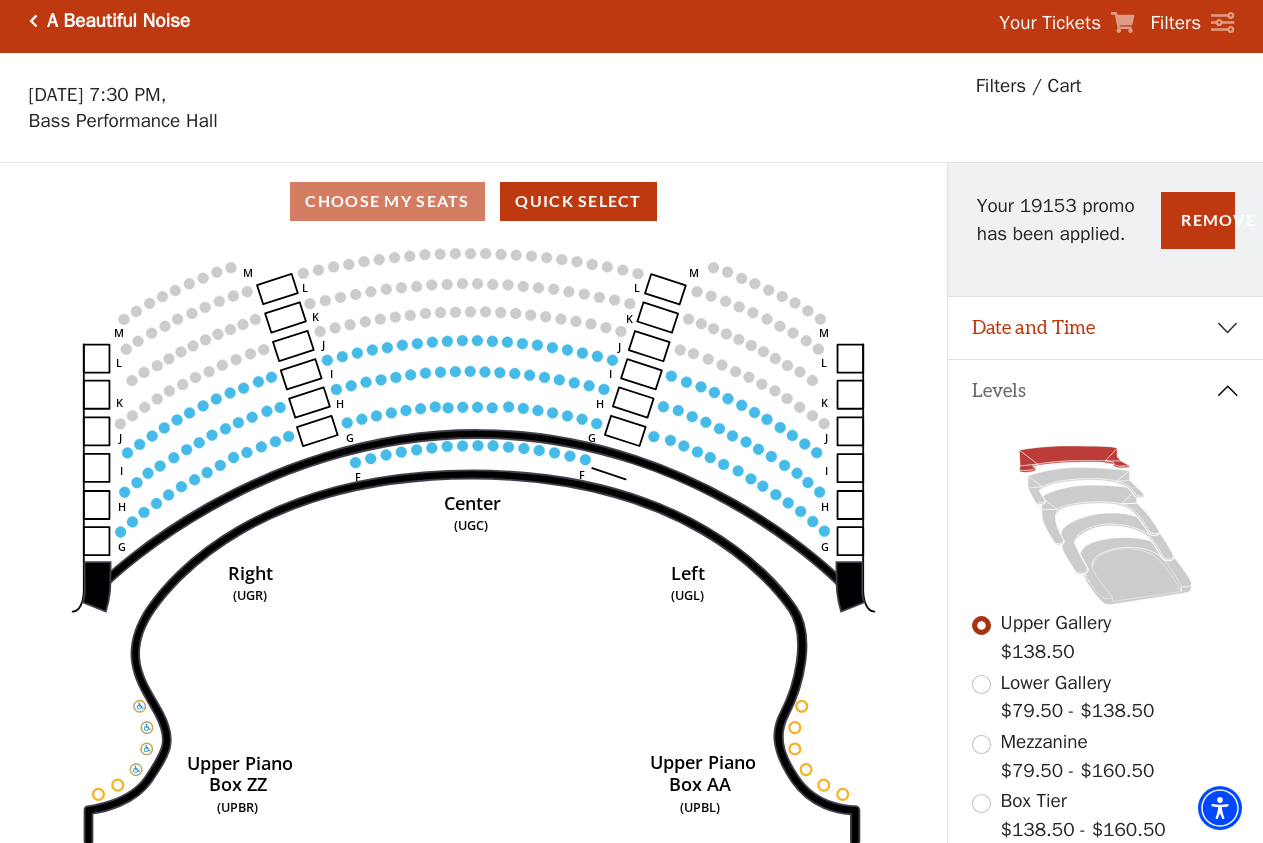 scroll, scrollTop: 0, scrollLeft: 0, axis: both 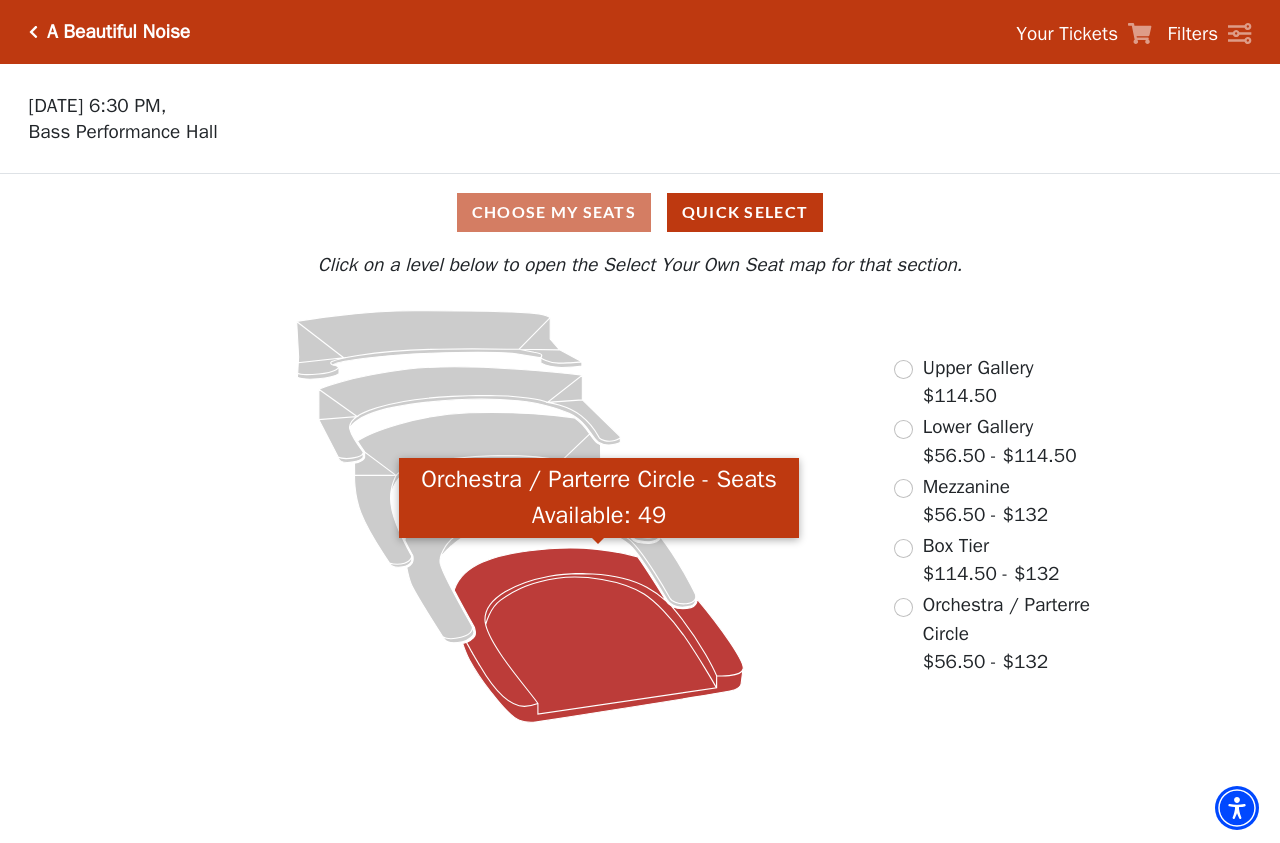click 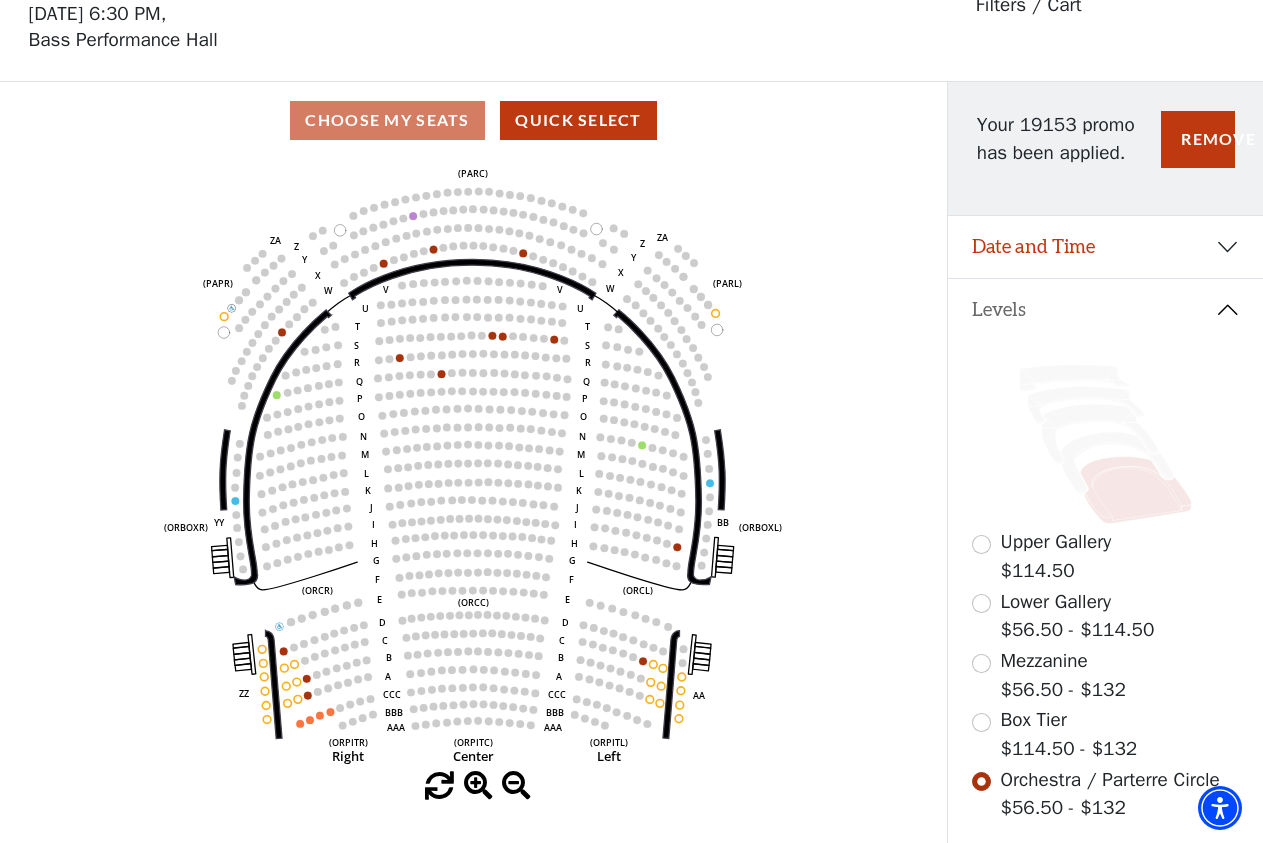 scroll, scrollTop: 93, scrollLeft: 0, axis: vertical 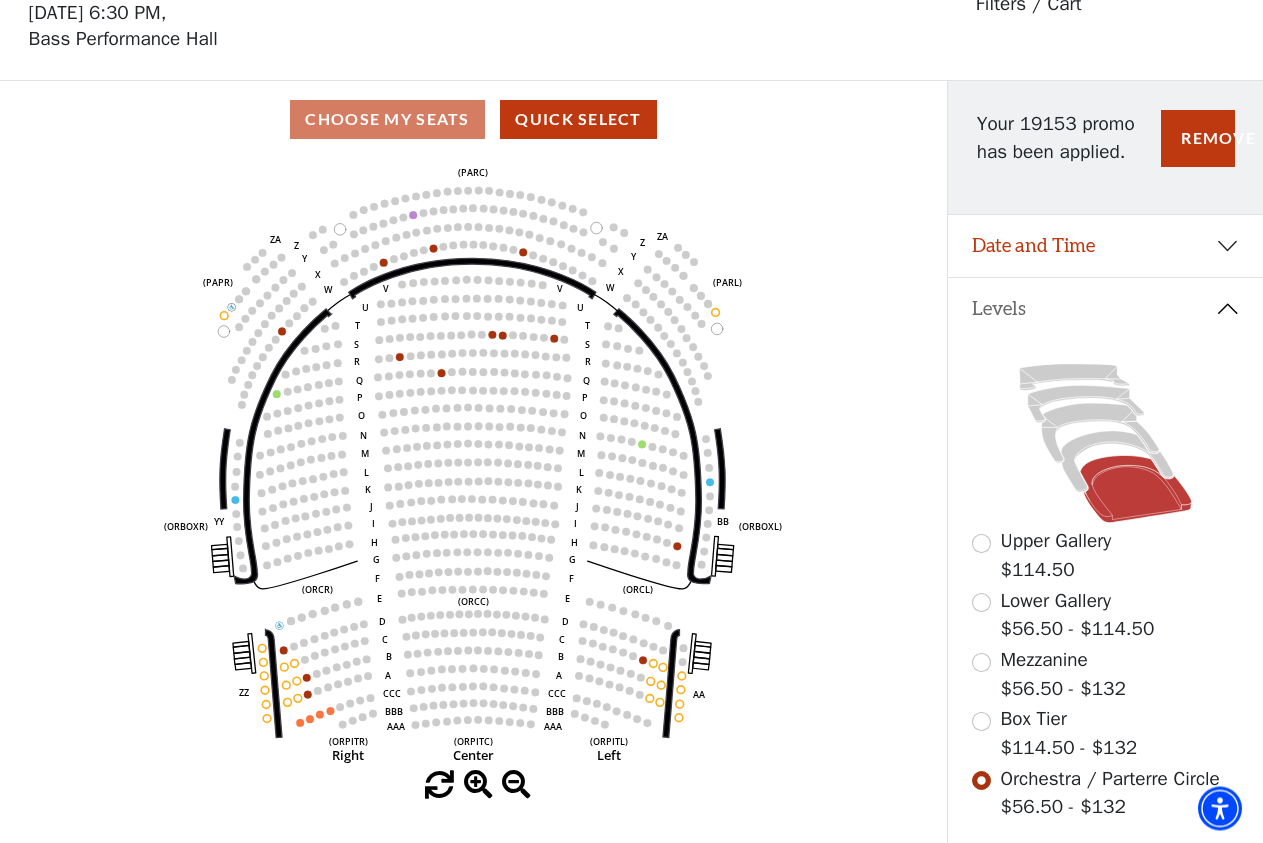 click on "Choose My Seats
Quick Select" at bounding box center (473, 119) 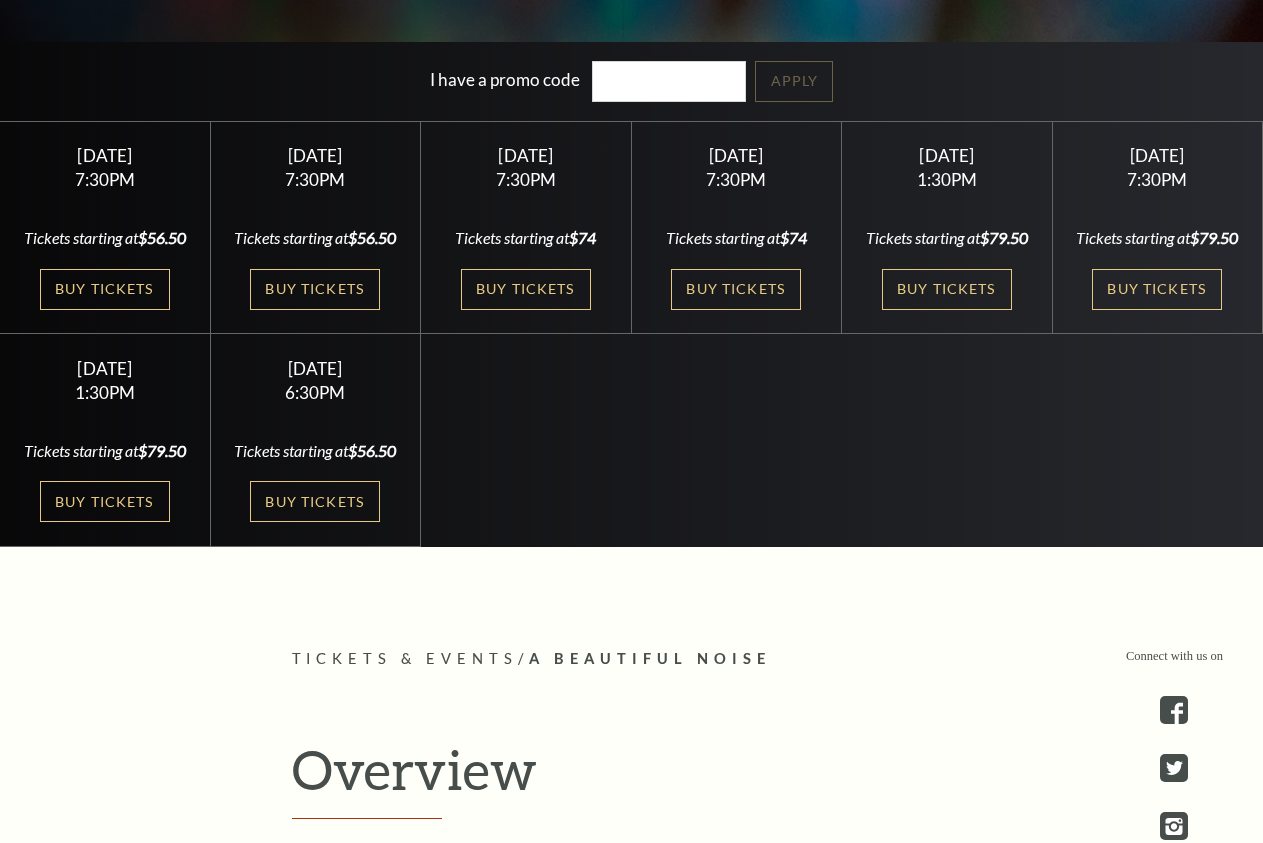 scroll, scrollTop: 612, scrollLeft: 0, axis: vertical 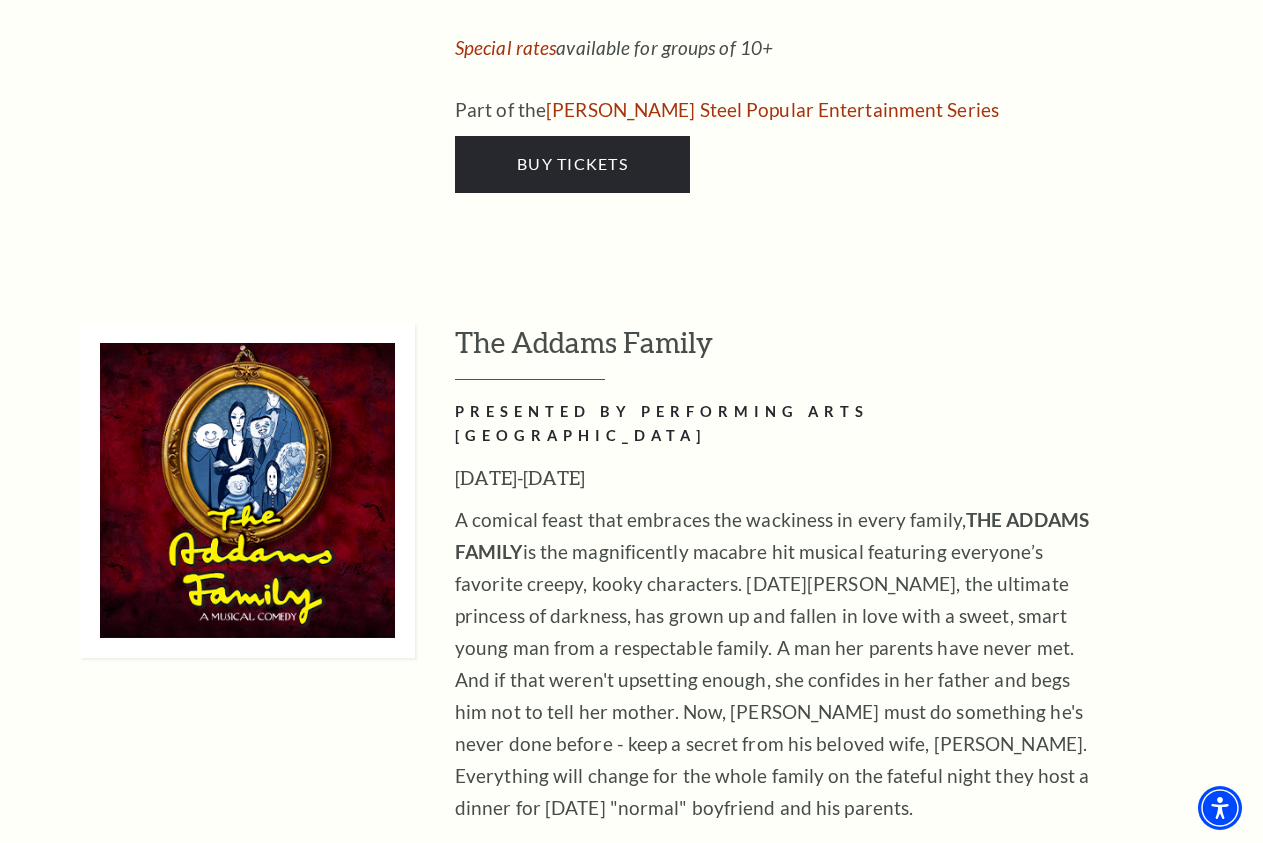 click on "Buy Tickets" at bounding box center (572, 986) 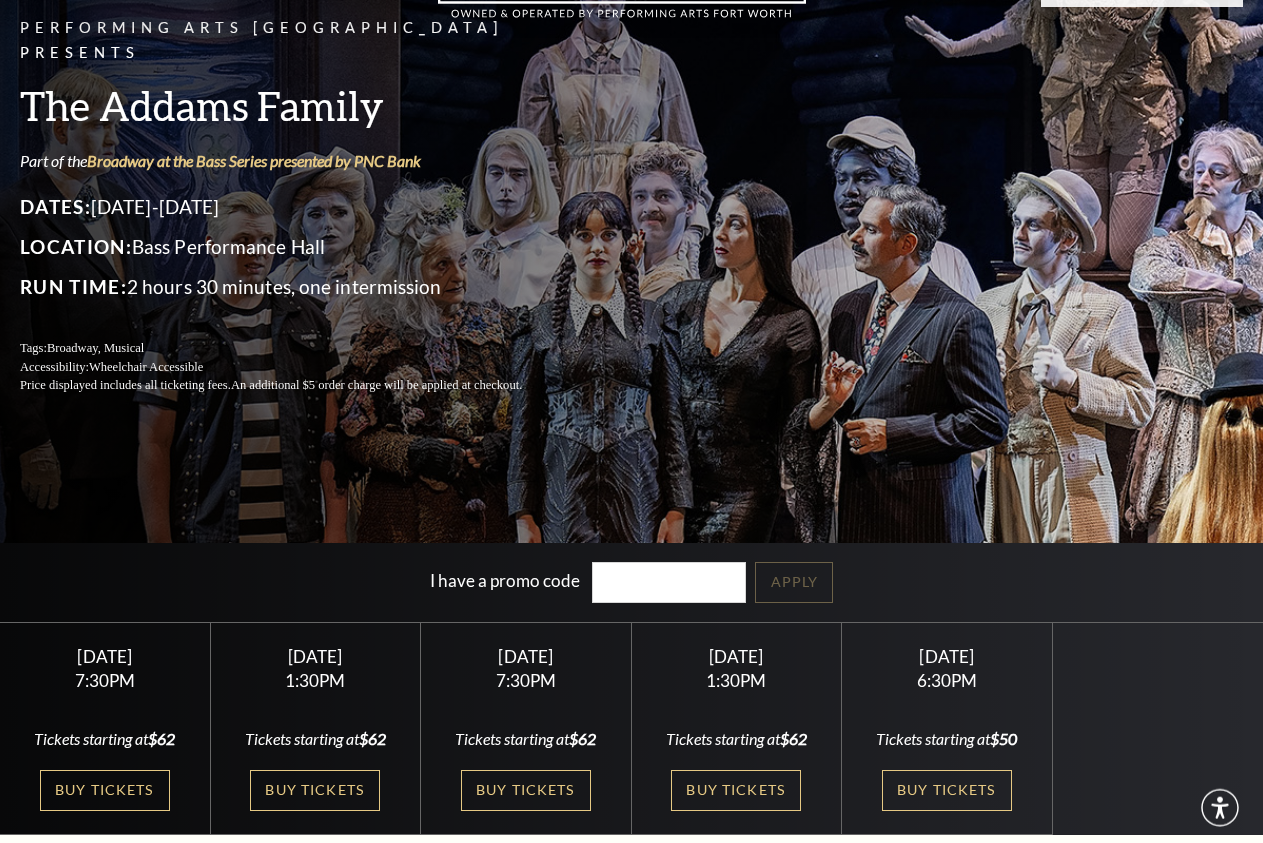 scroll, scrollTop: 306, scrollLeft: 0, axis: vertical 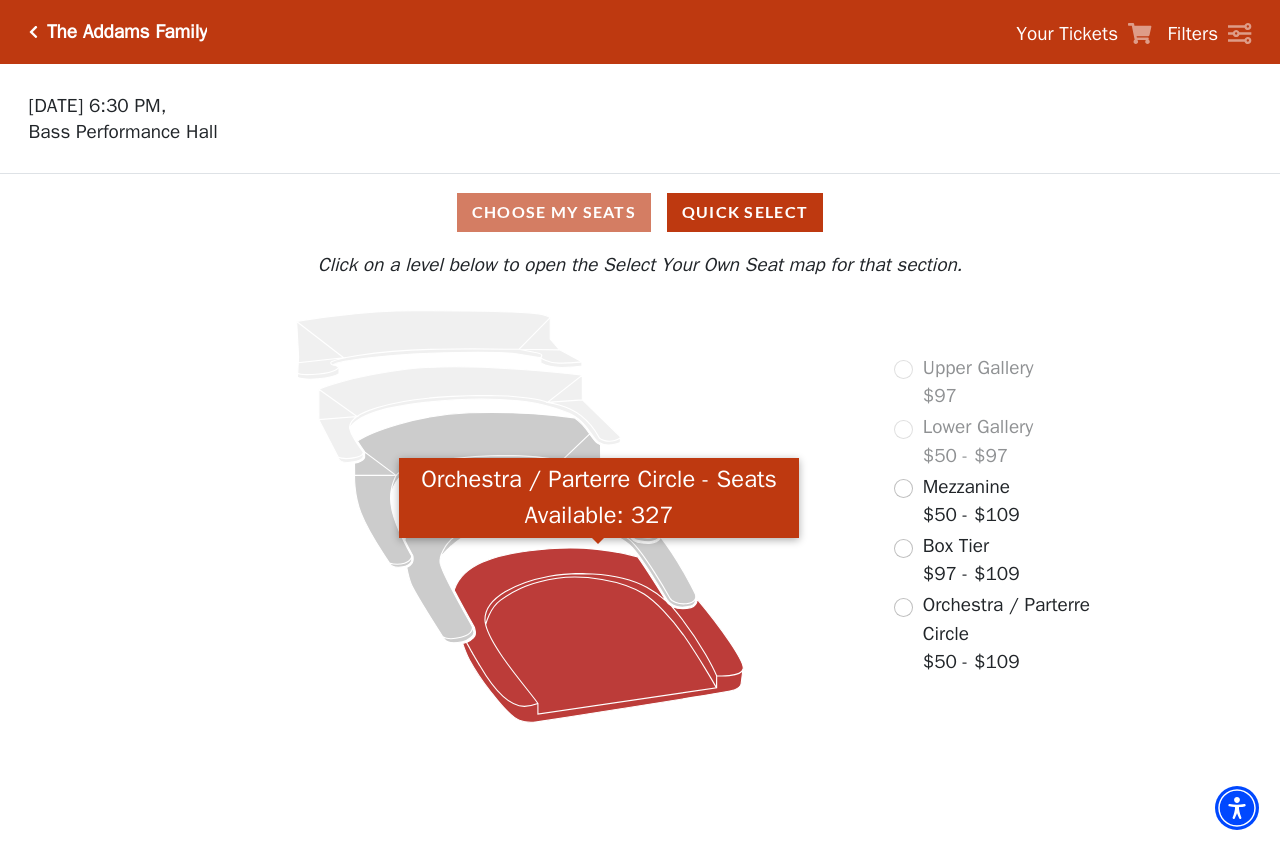 click 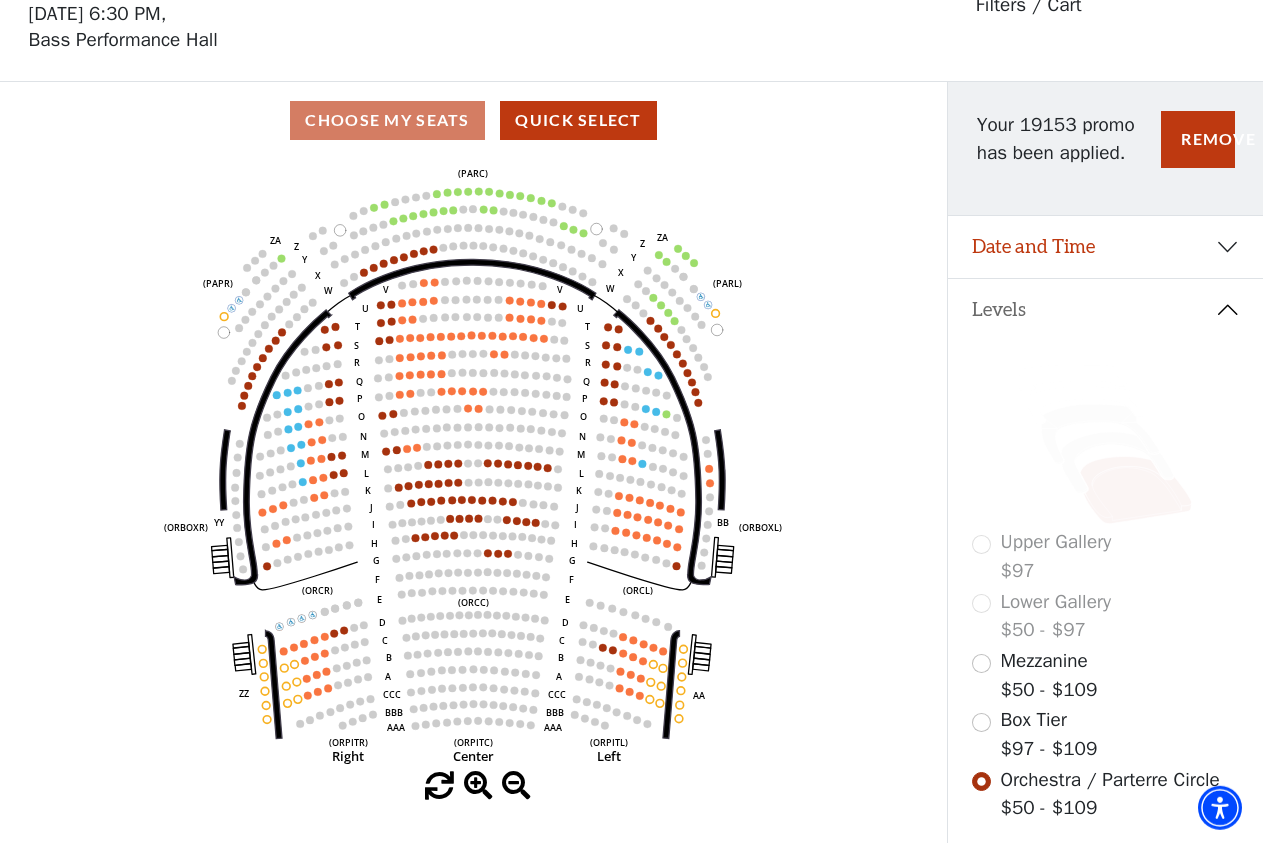 scroll, scrollTop: 93, scrollLeft: 0, axis: vertical 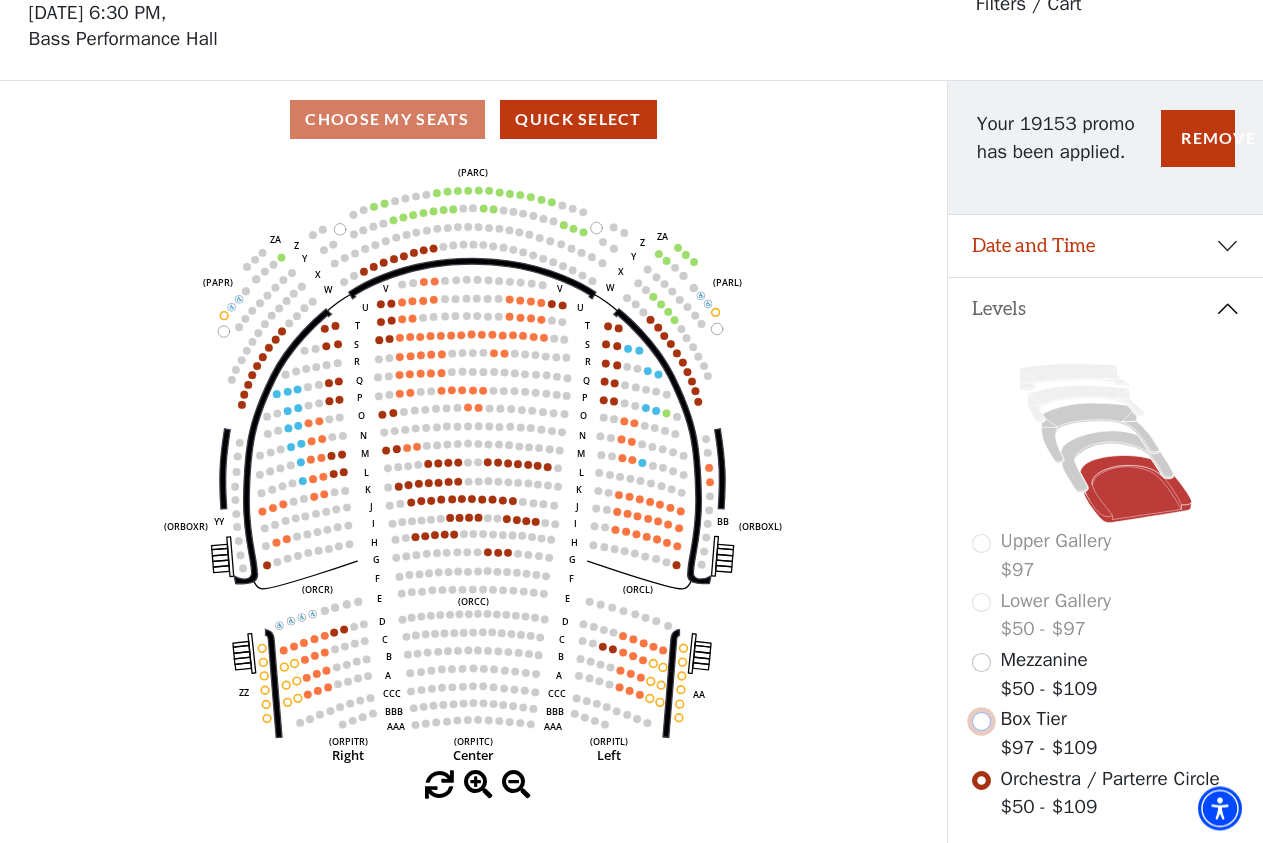 click at bounding box center [981, 721] 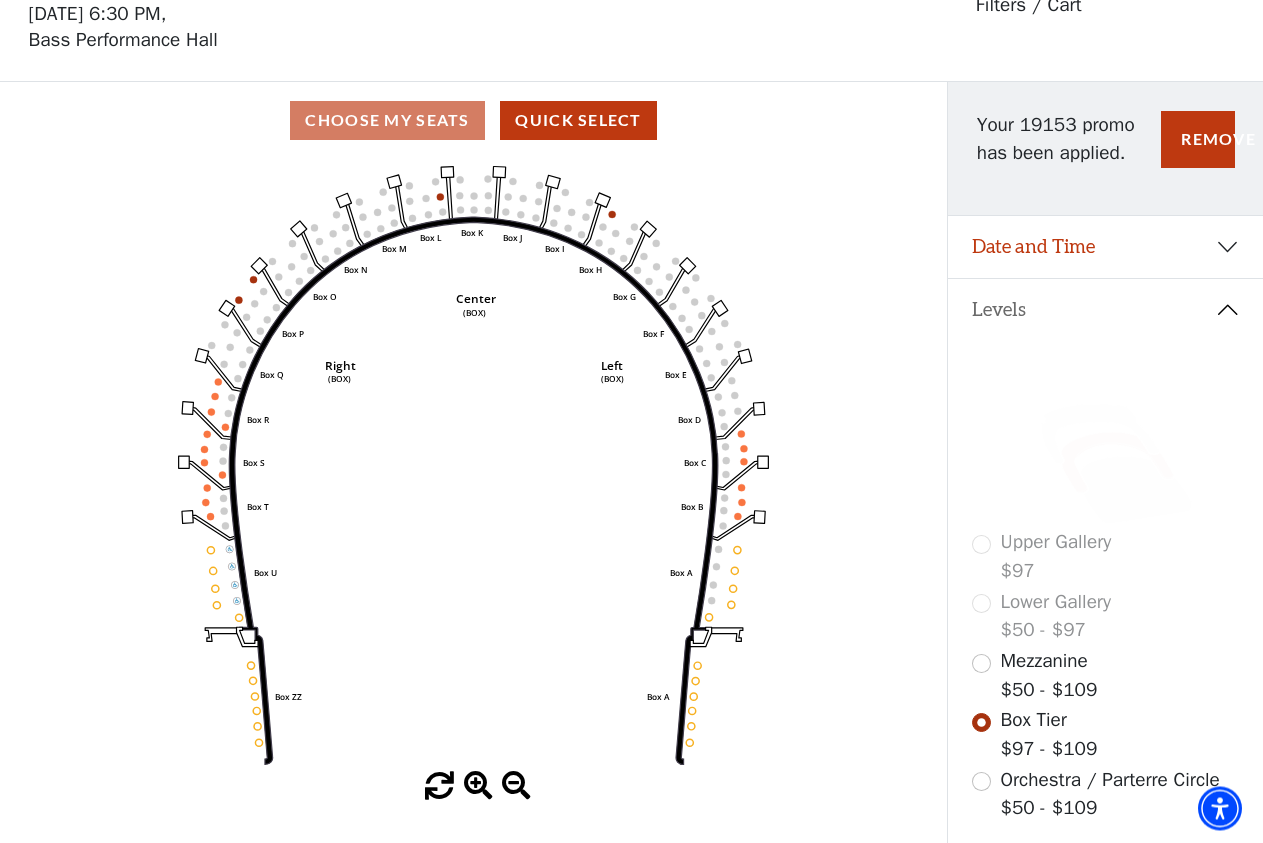 scroll, scrollTop: 93, scrollLeft: 0, axis: vertical 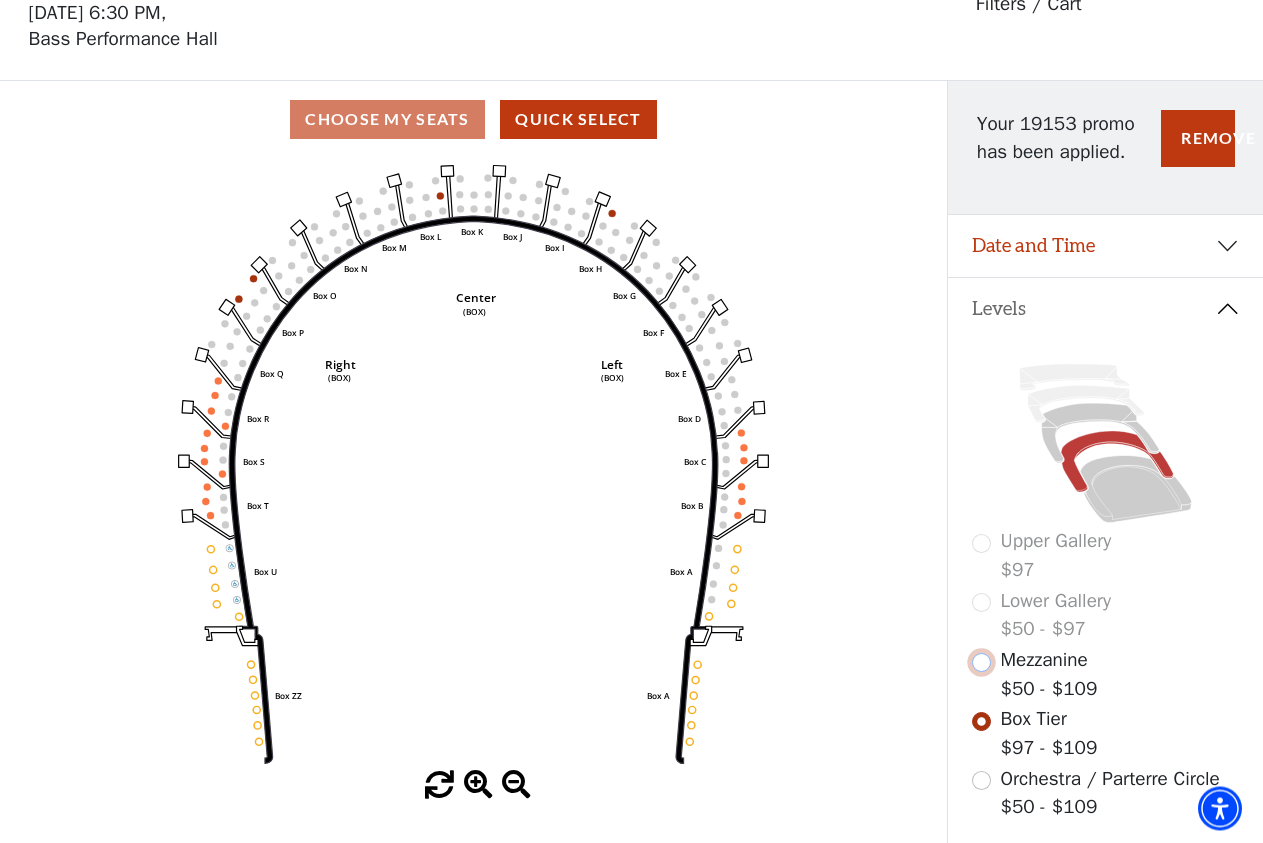 click at bounding box center [981, 662] 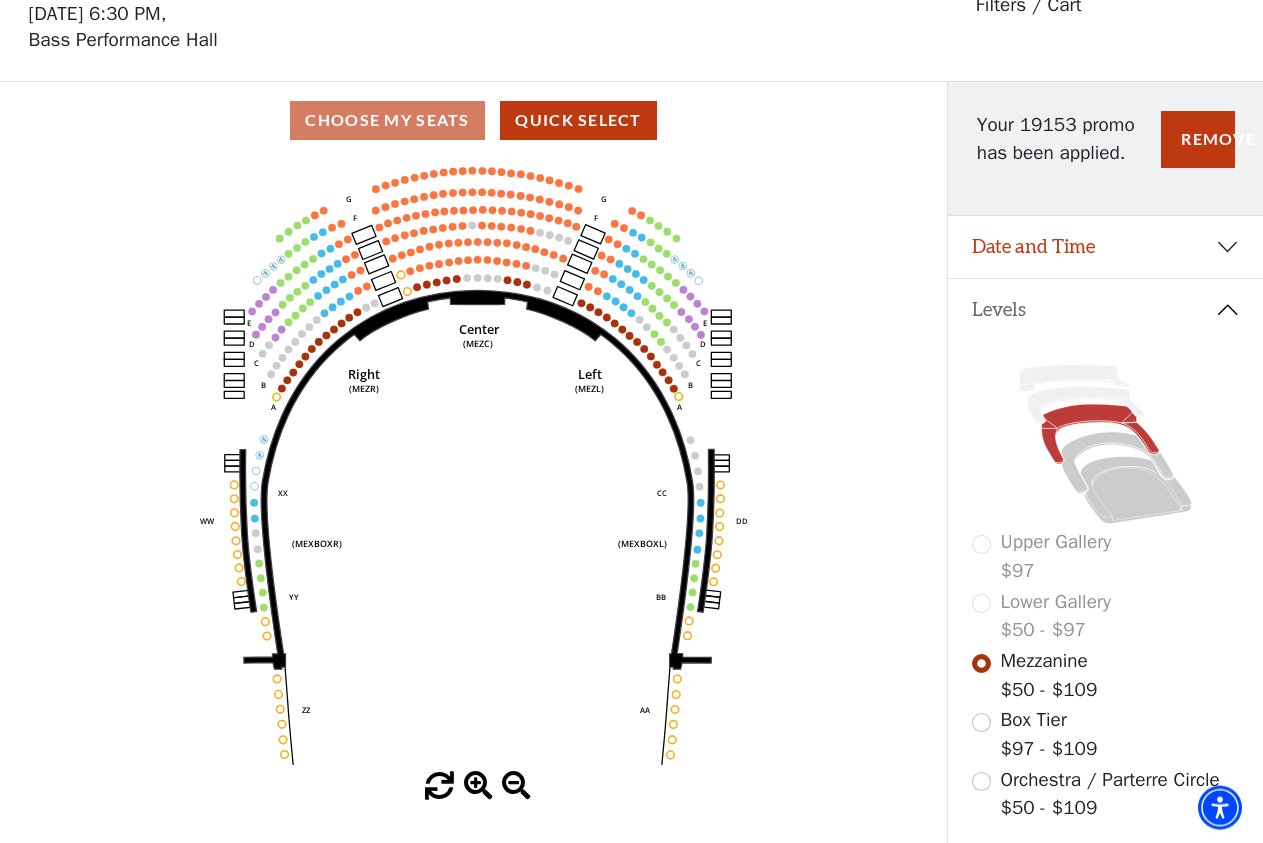 scroll, scrollTop: 93, scrollLeft: 0, axis: vertical 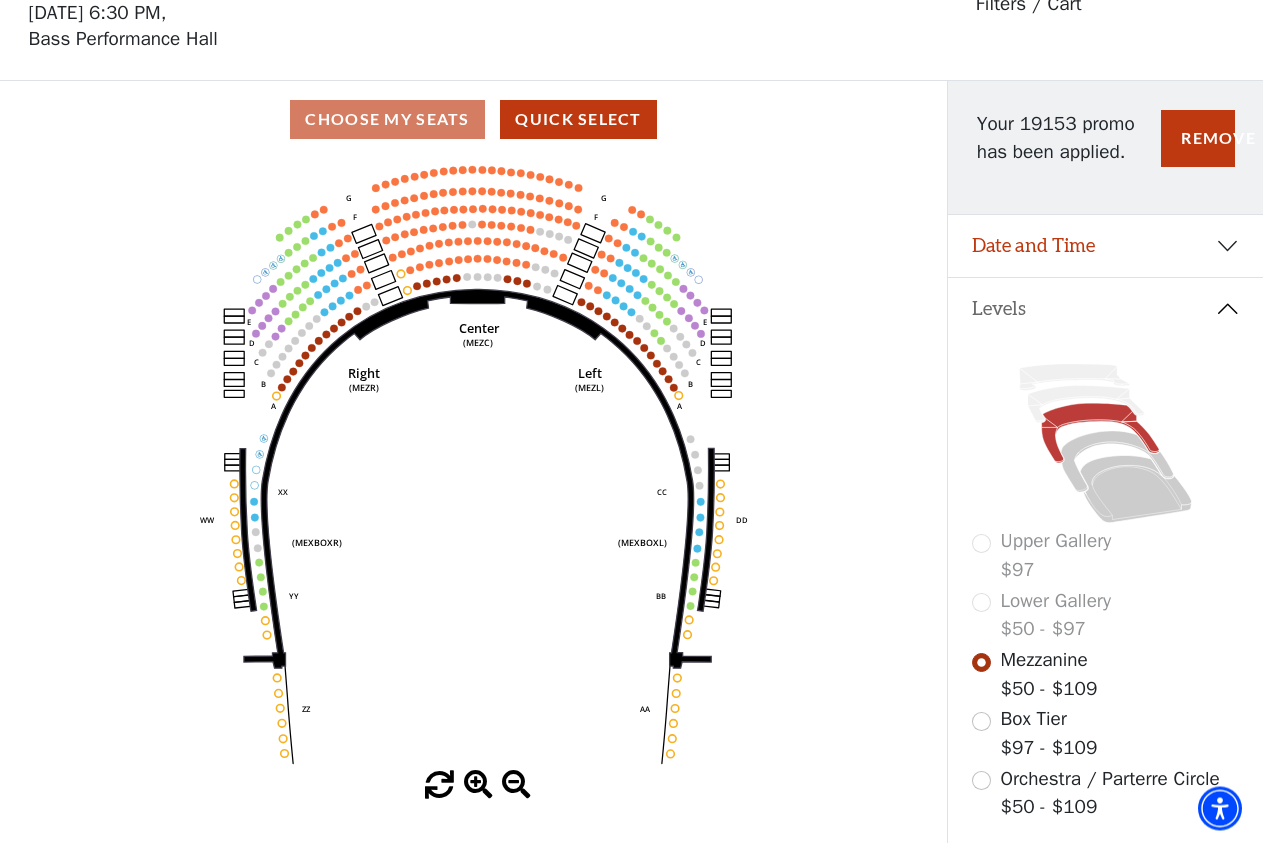 click on "Lower Gallery $50 - $97" at bounding box center (1105, 615) 